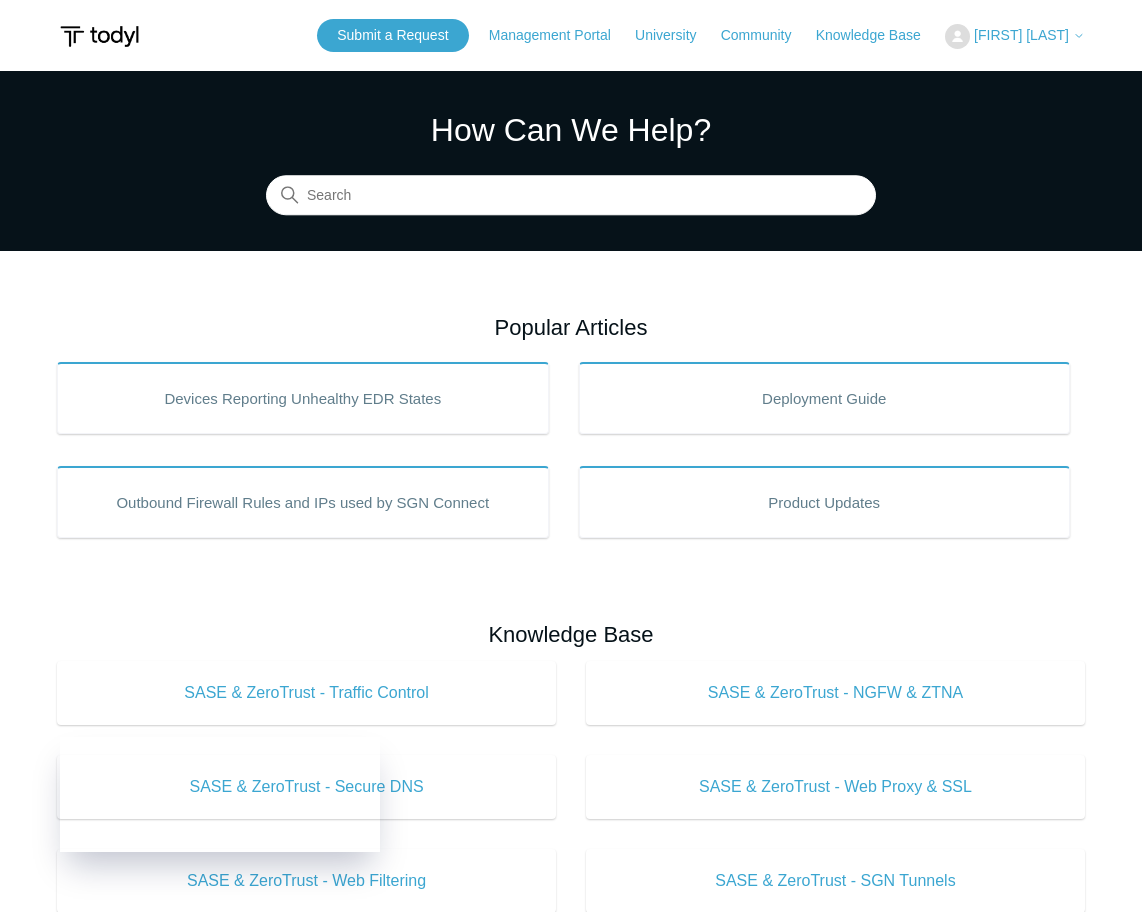 scroll, scrollTop: 0, scrollLeft: 0, axis: both 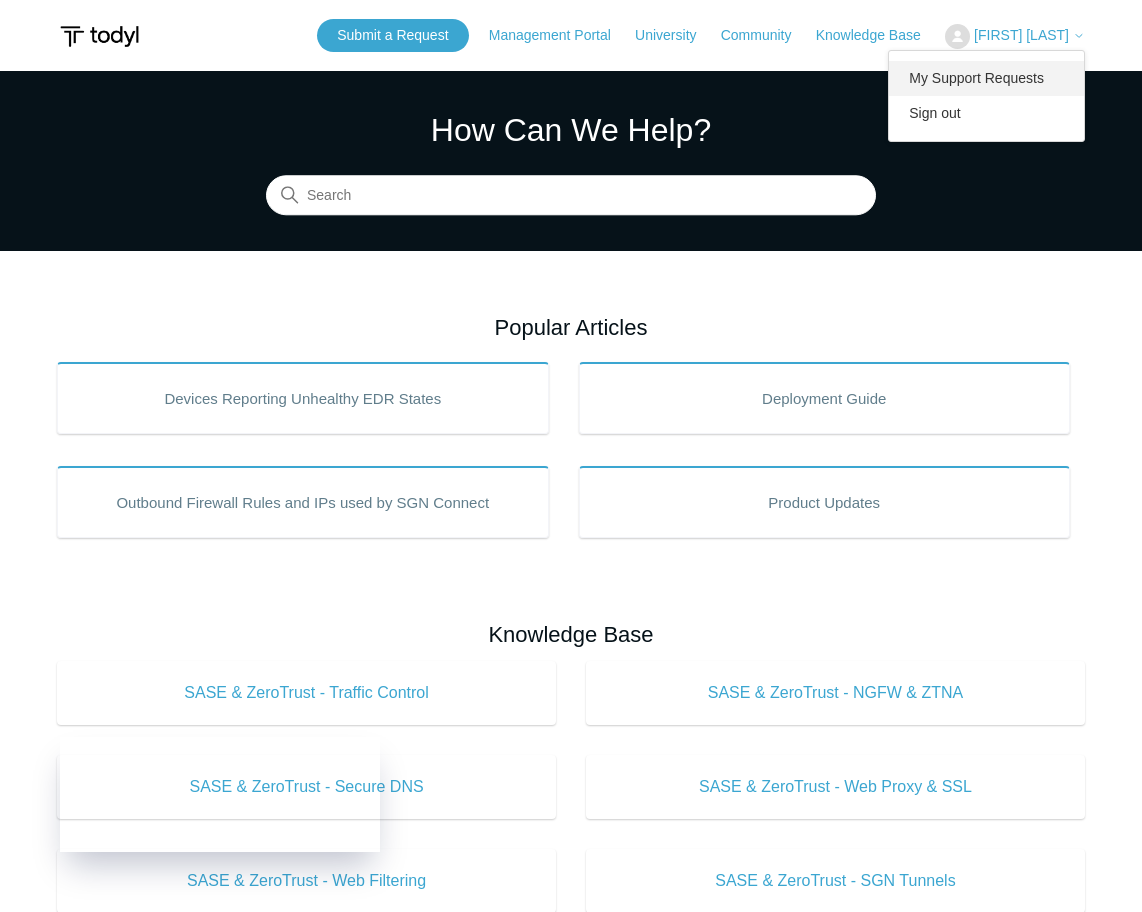 click on "My Support Requests" at bounding box center (986, 78) 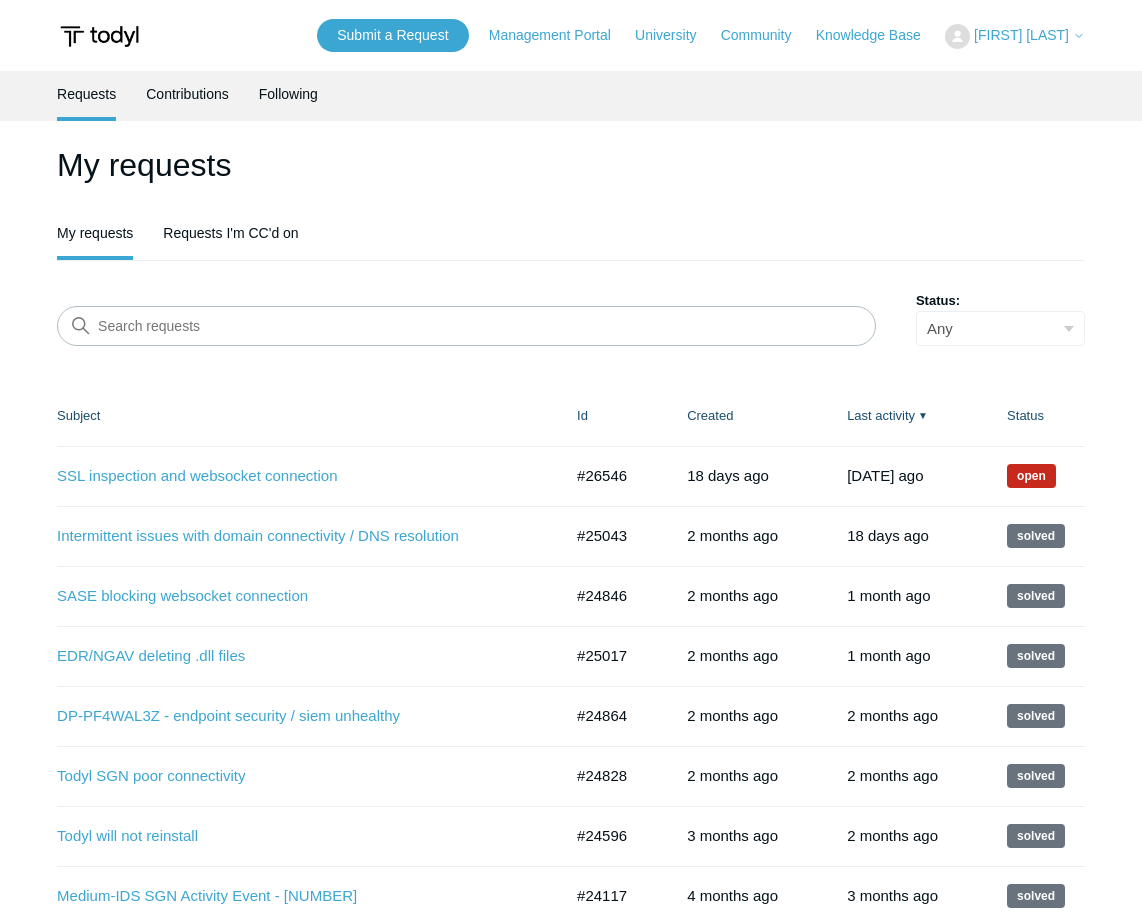 scroll, scrollTop: 0, scrollLeft: 0, axis: both 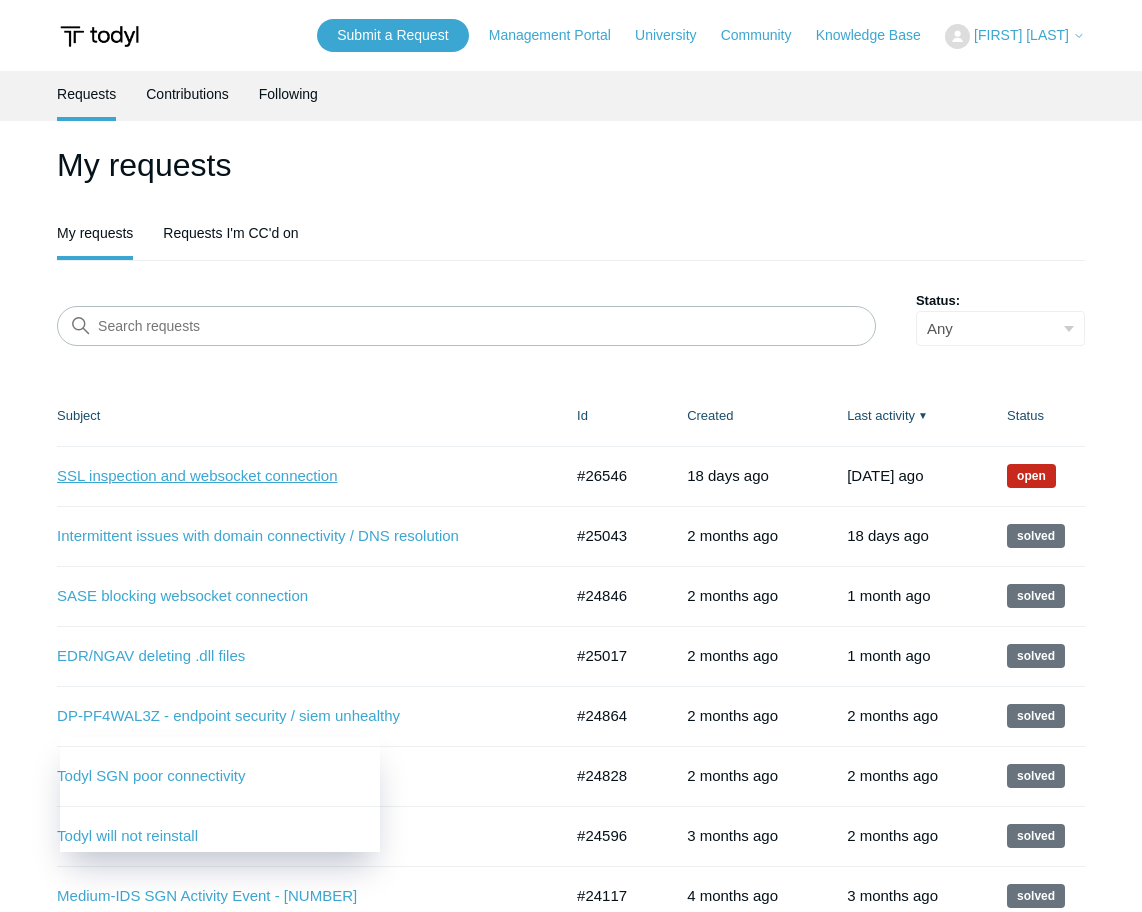 click on "SSL inspection and websocket connection" at bounding box center (294, 476) 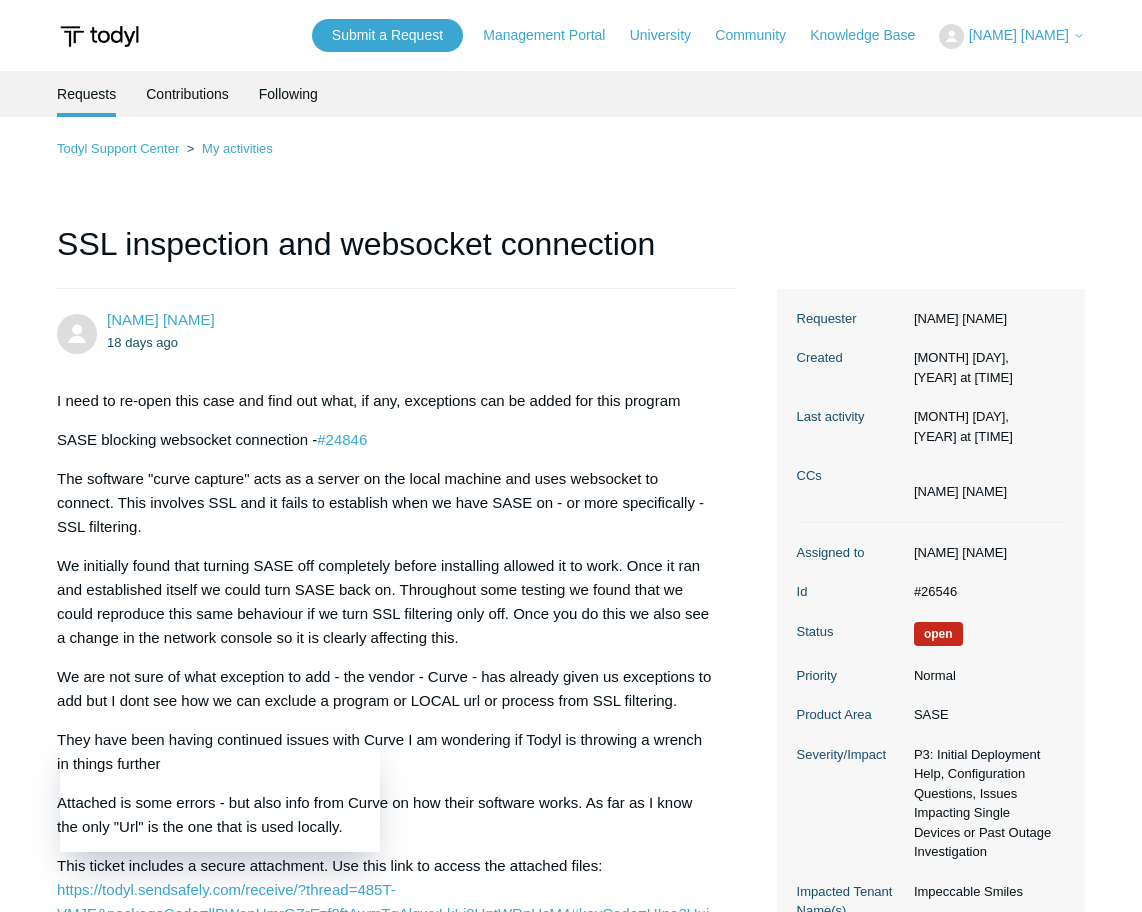 scroll, scrollTop: 0, scrollLeft: 0, axis: both 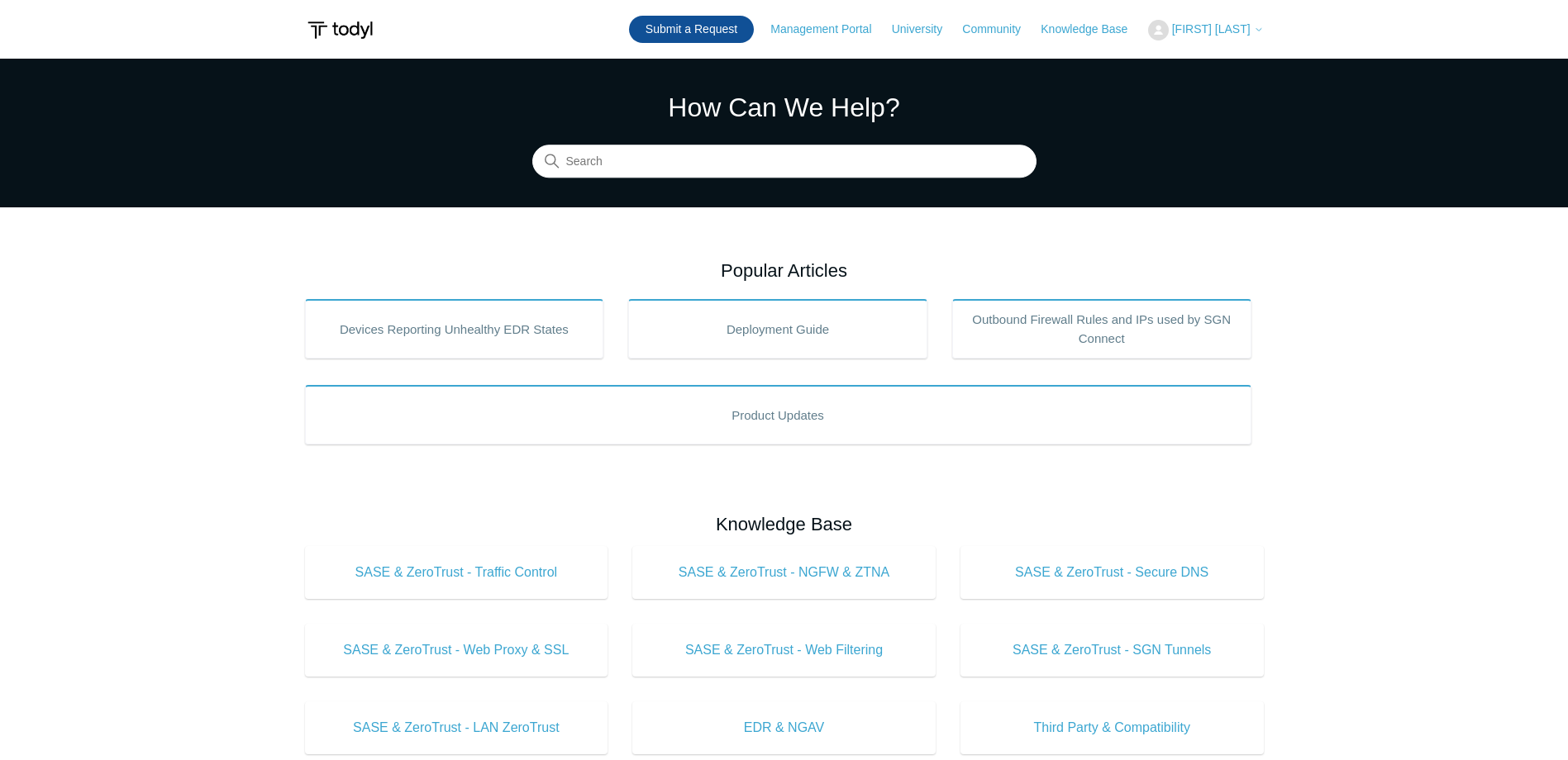 click on "Submit a Request" at bounding box center [691, 29] 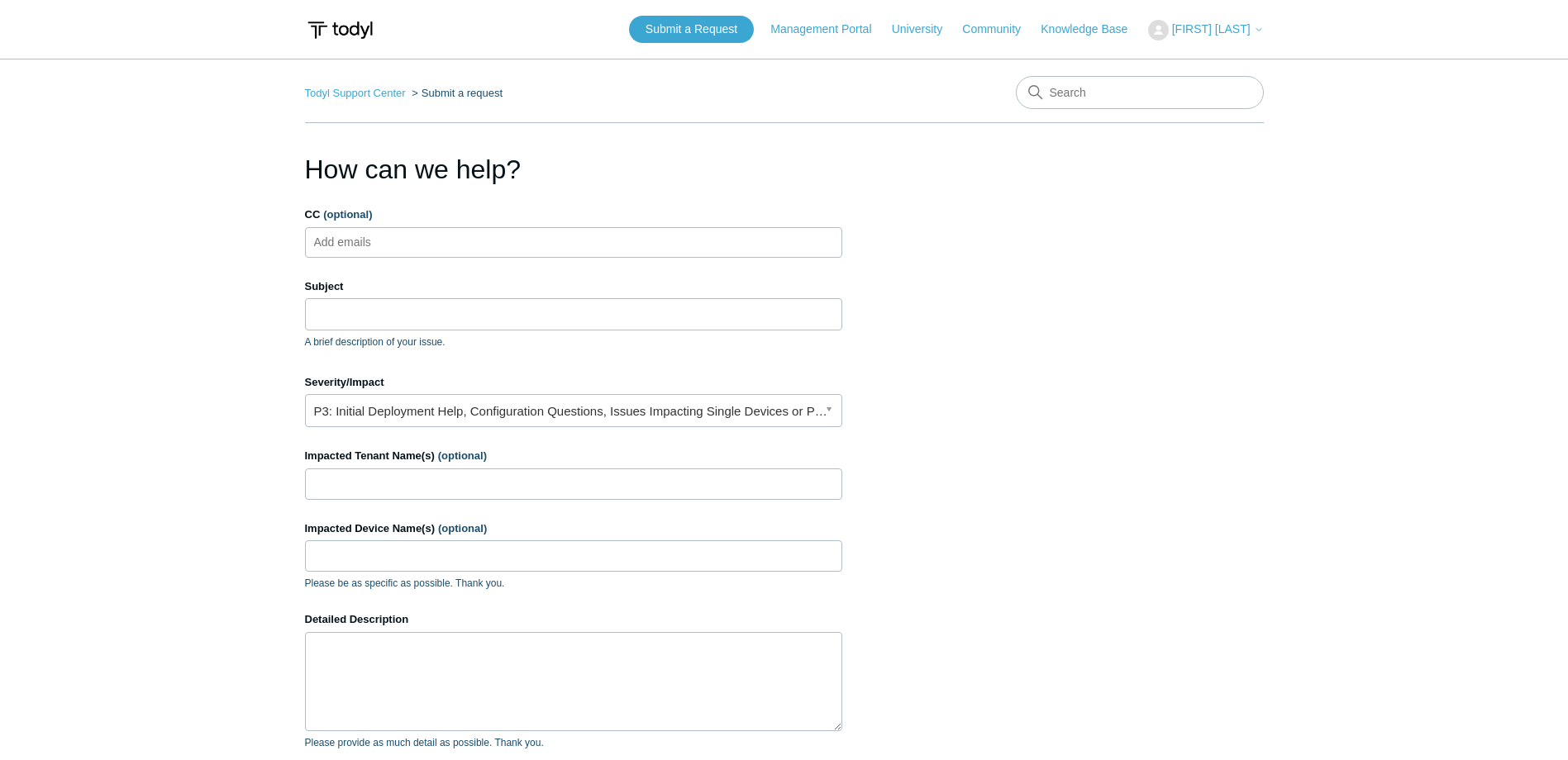 scroll, scrollTop: 0, scrollLeft: 0, axis: both 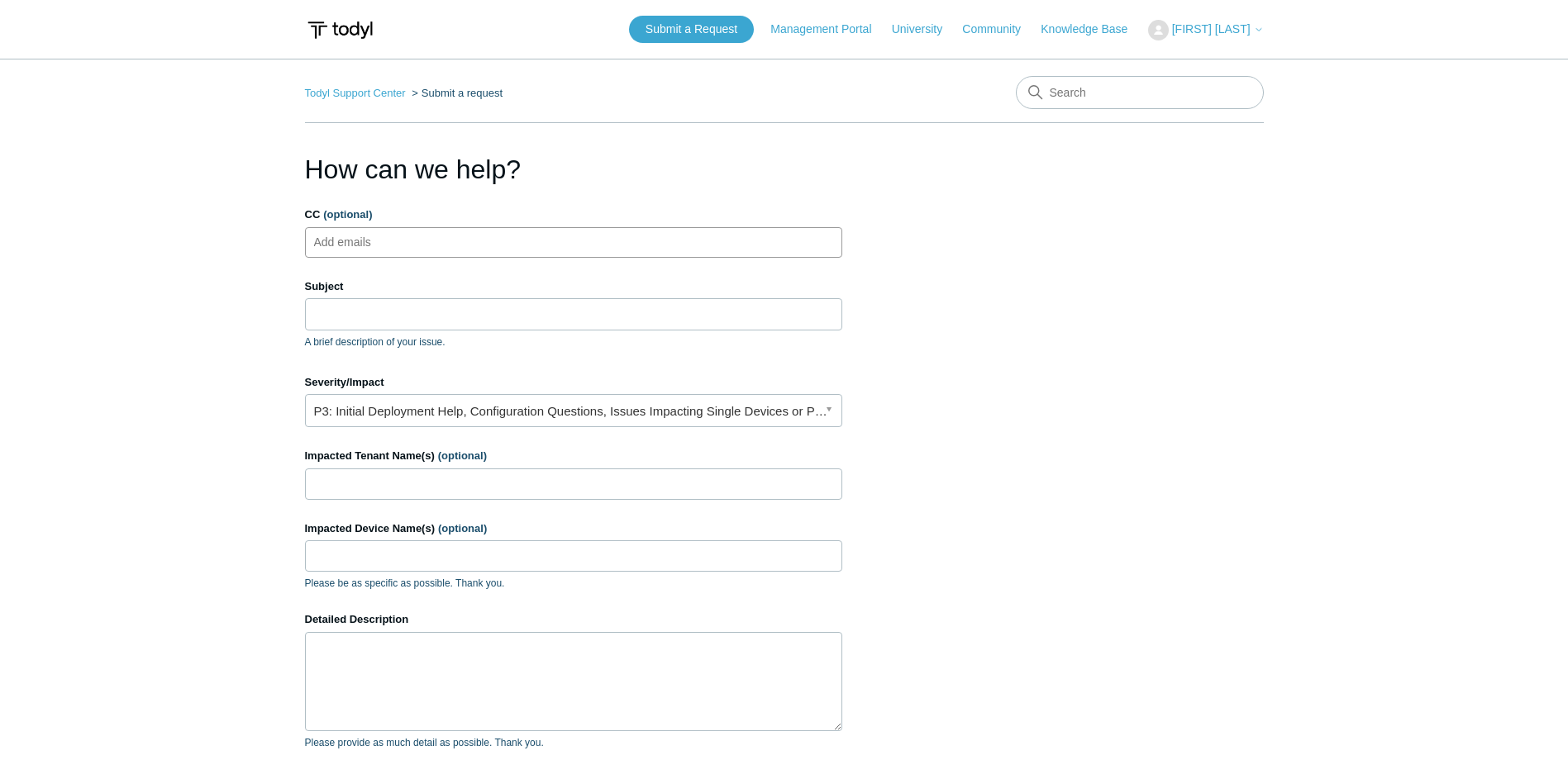 click on "Add emails" at bounding box center [574, 242] 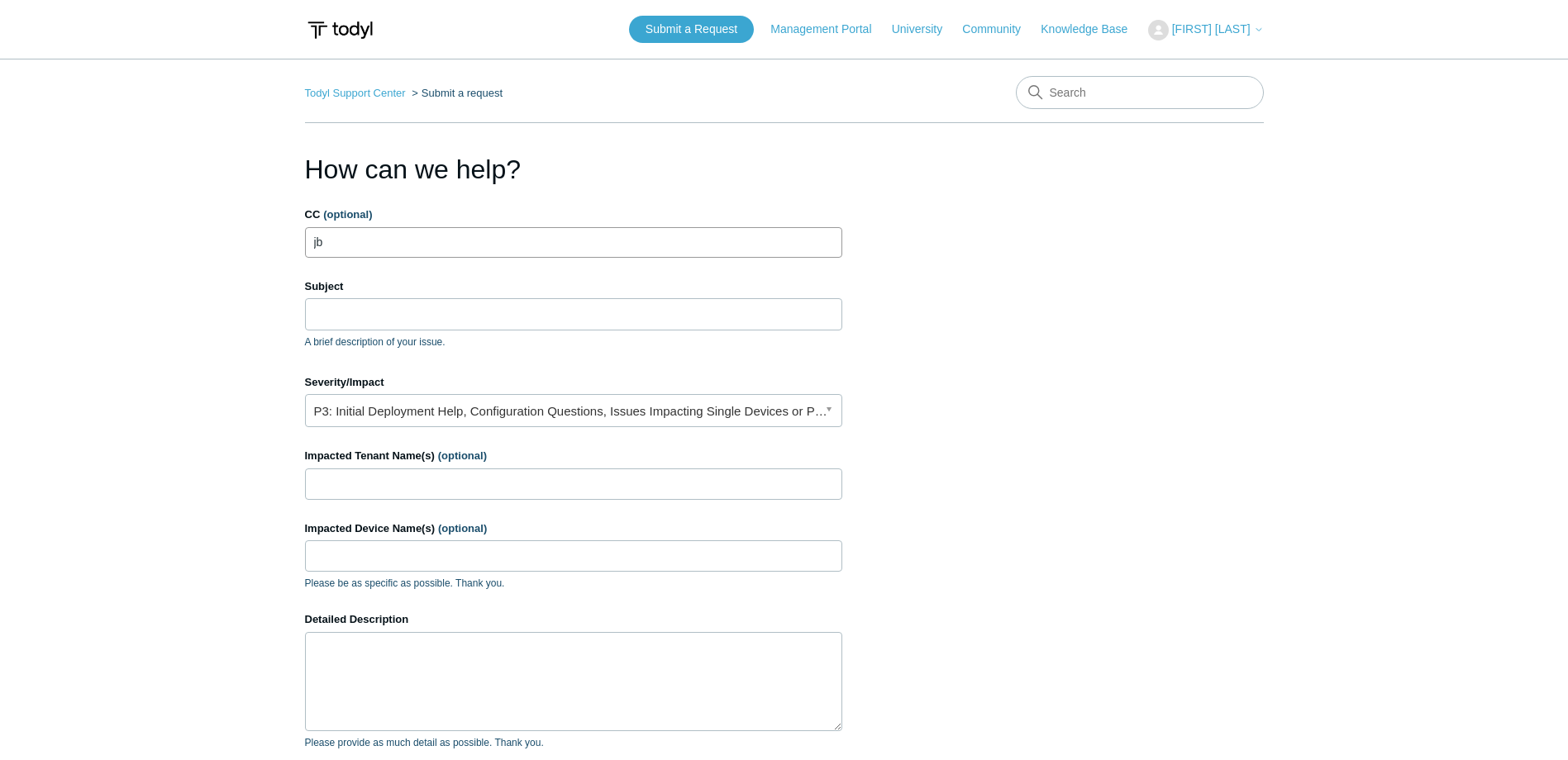 type on "j" 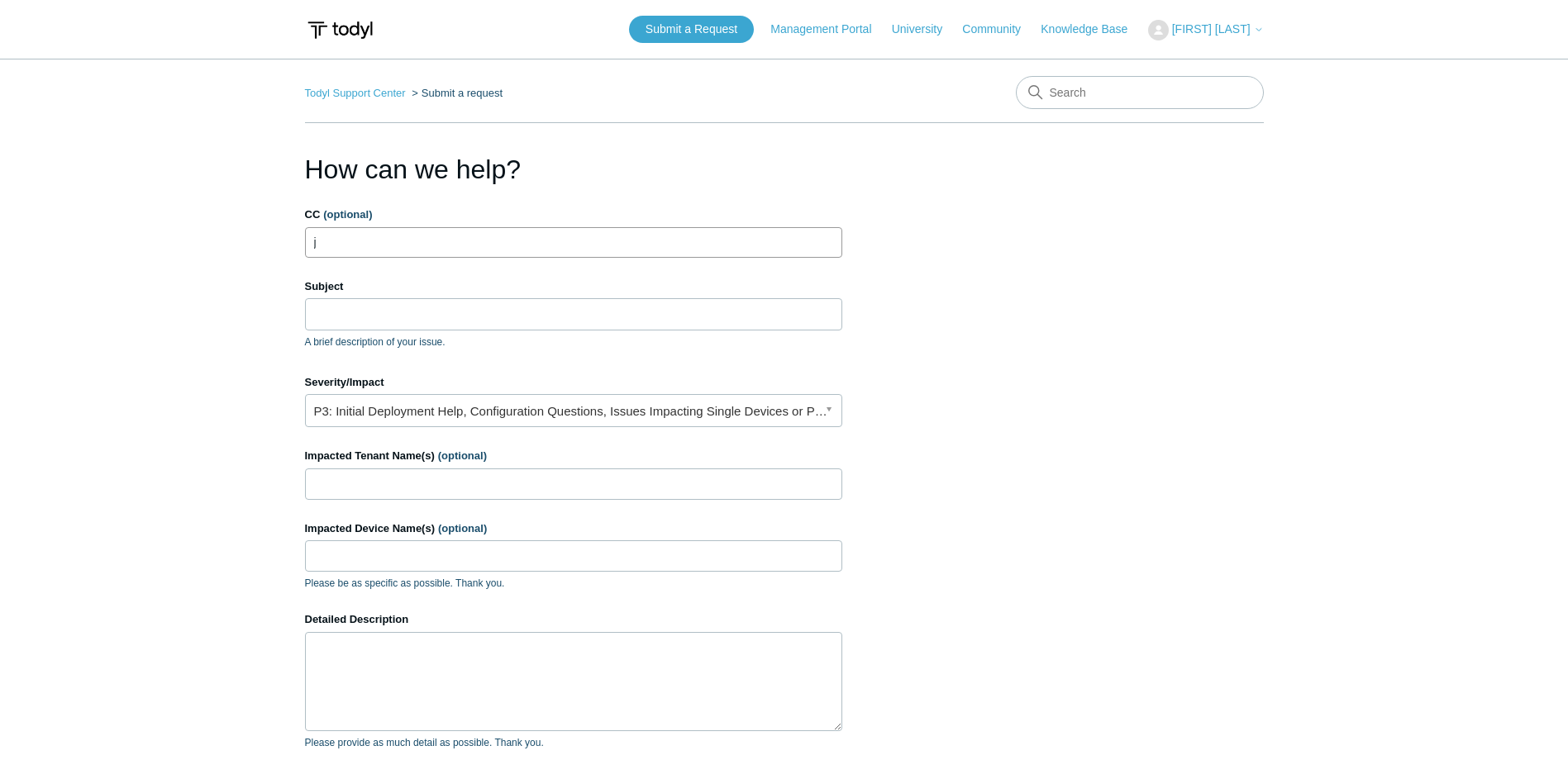type 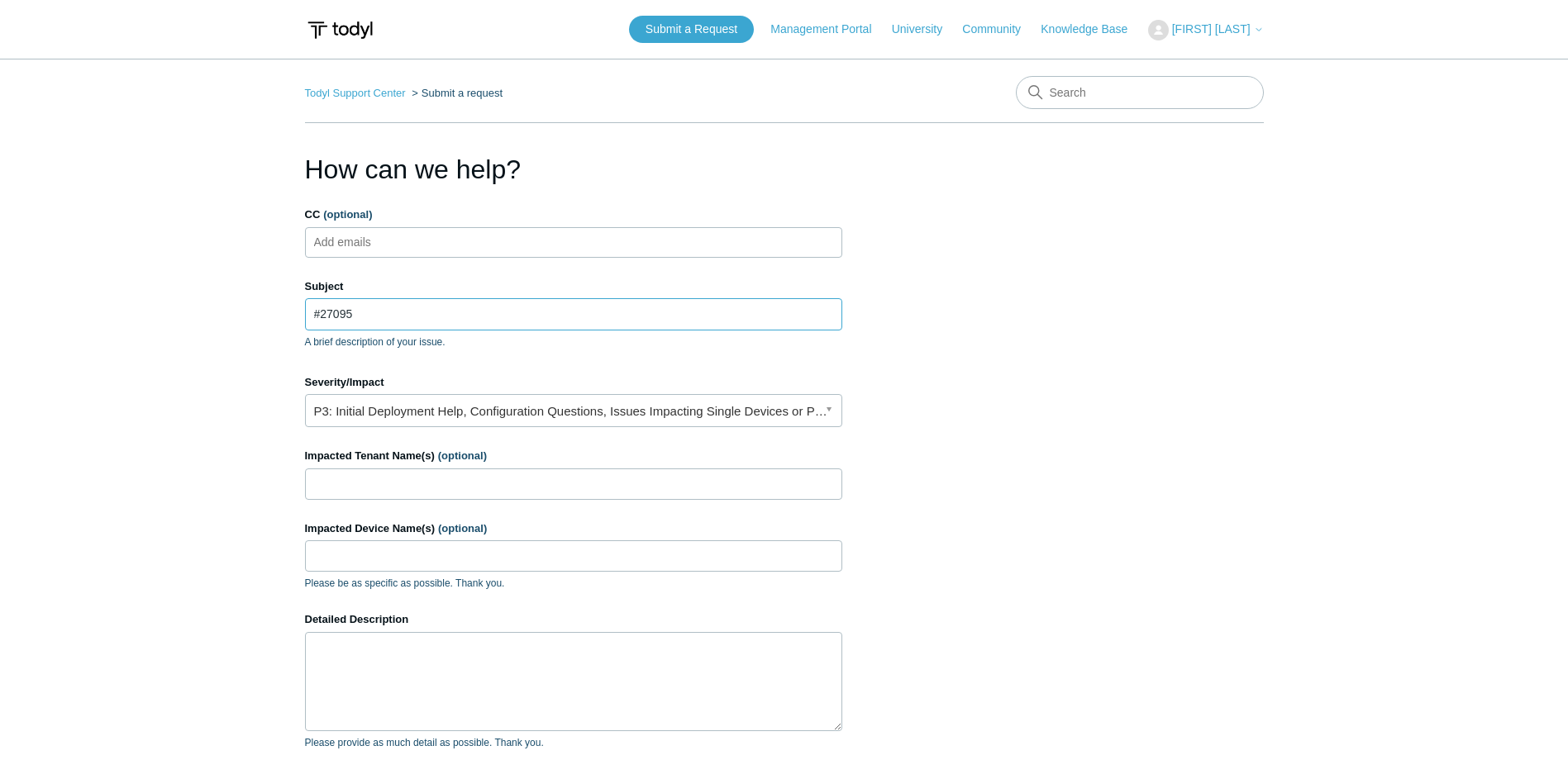 type on "#27095" 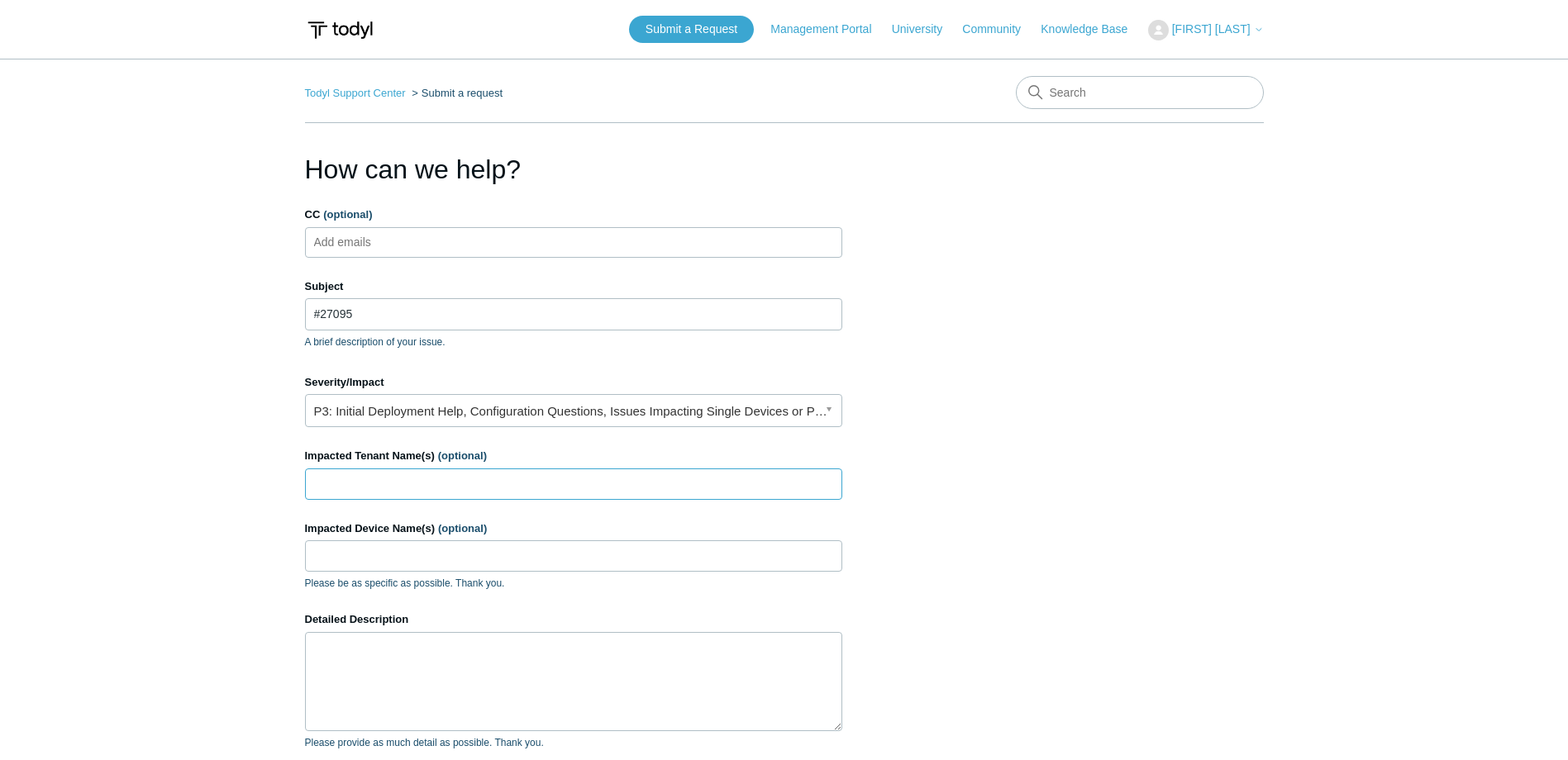 click on "Impacted Tenant Name(s) (optional)" at bounding box center [574, 484] 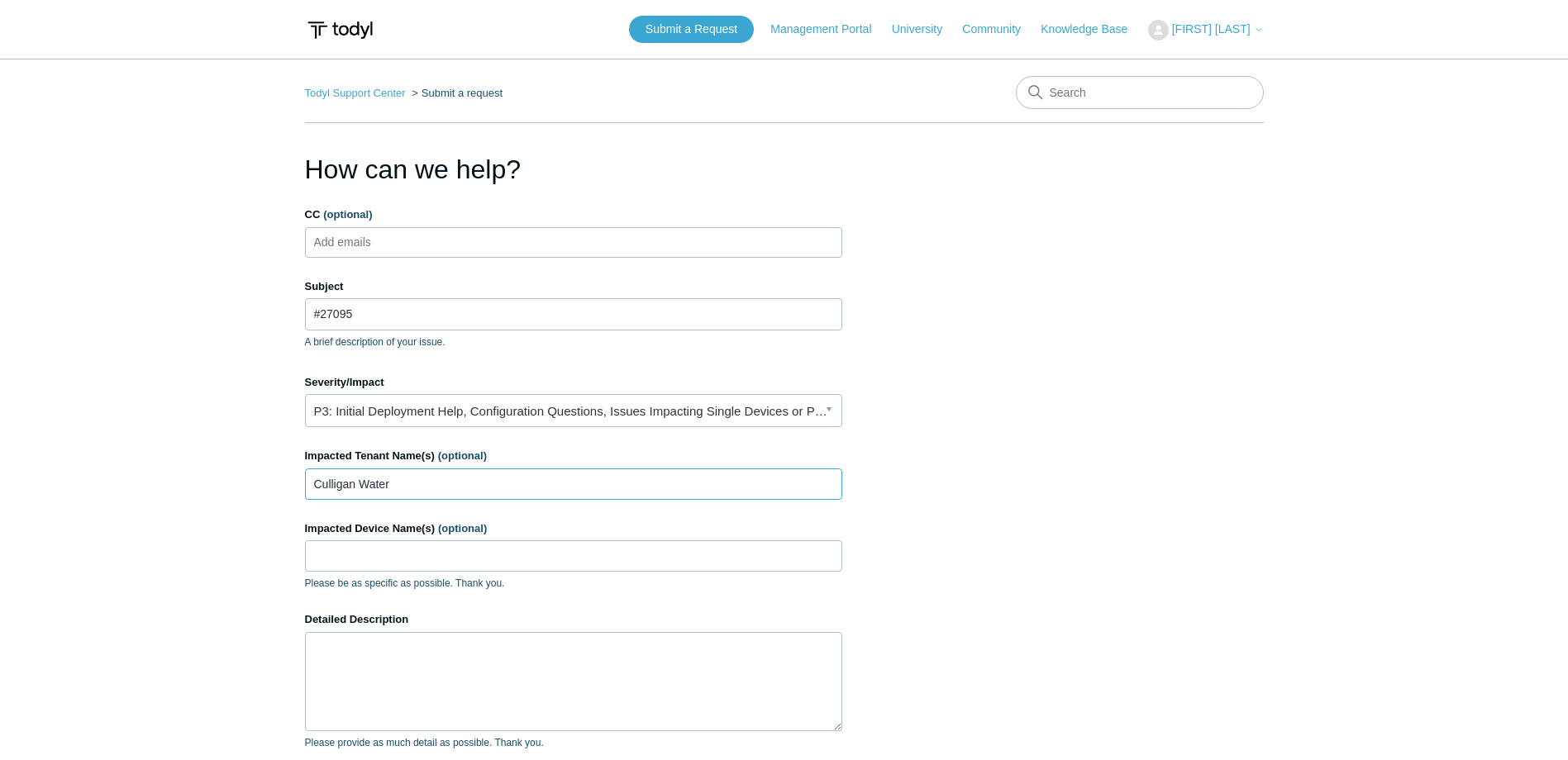 type on "Culligan Water" 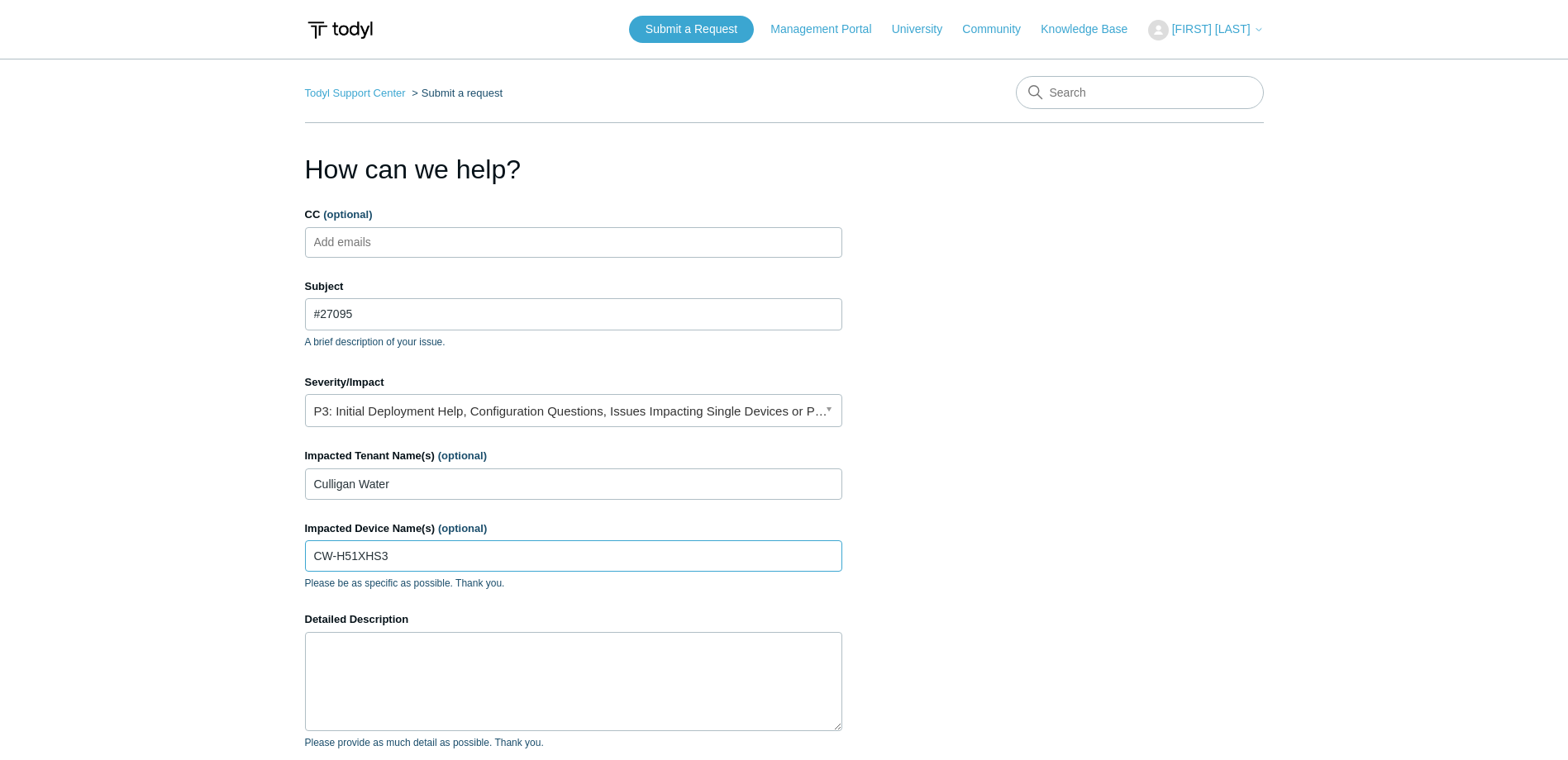 type on "CW-H51XHS3" 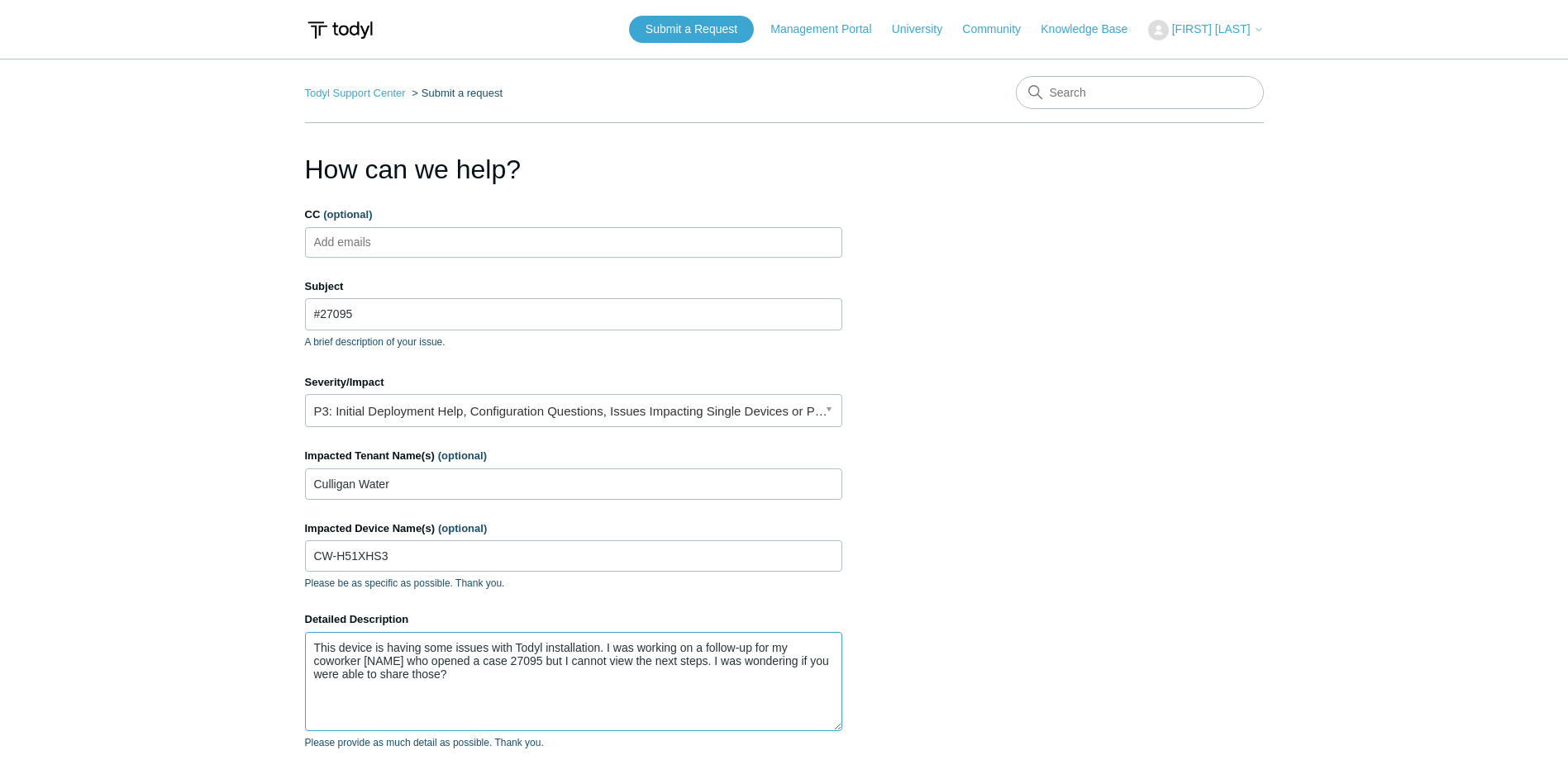 click on "This device is having some issues with Todyl installation. I was working on a follow-up for my coworker [NAME] who opened a case 27095 but I cannot view the next steps. I was wondering if you were able to share those?" at bounding box center (574, 682) 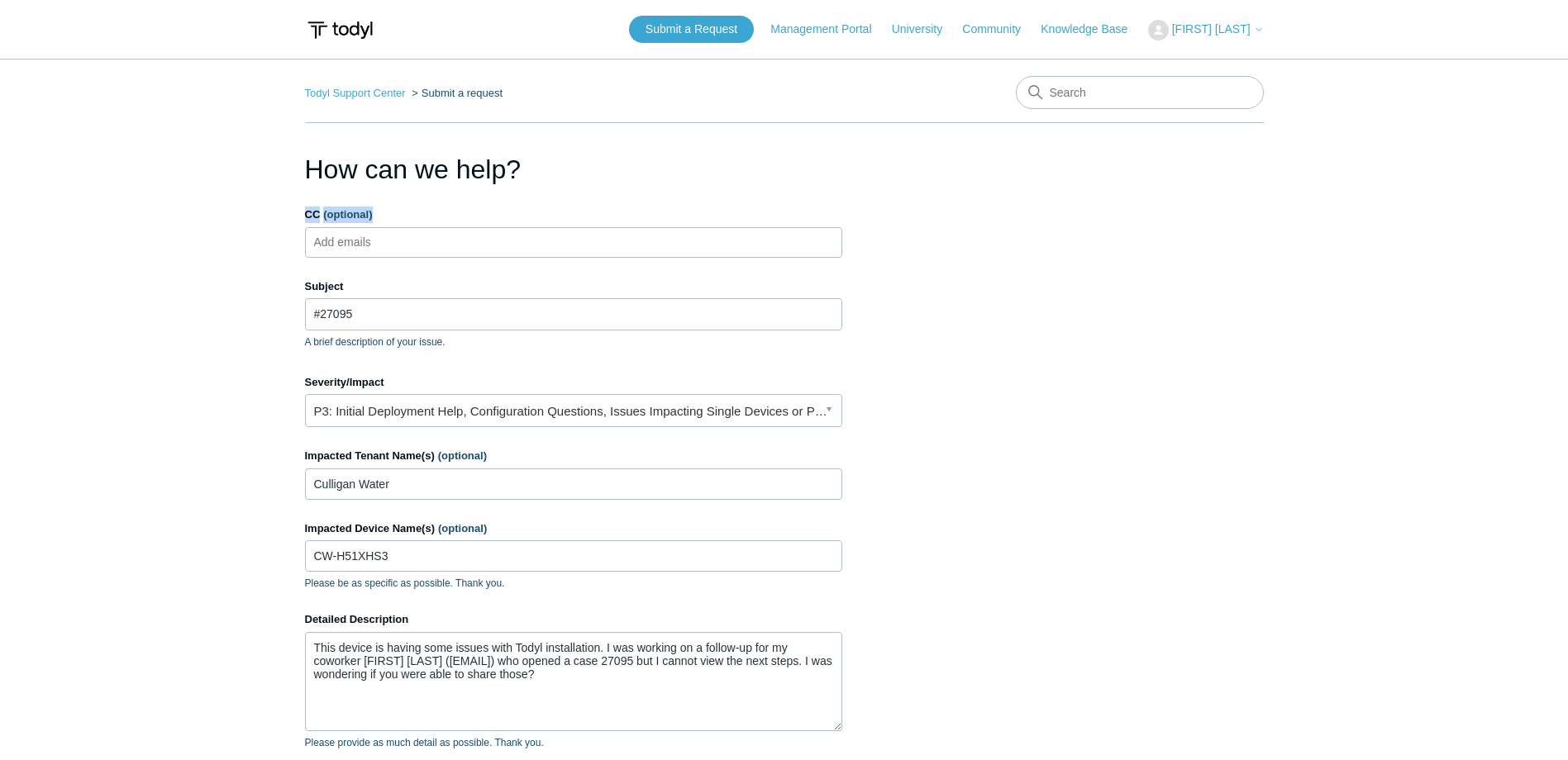 drag, startPoint x: 1567, startPoint y: 168, endPoint x: 1567, endPoint y: 195, distance: 27 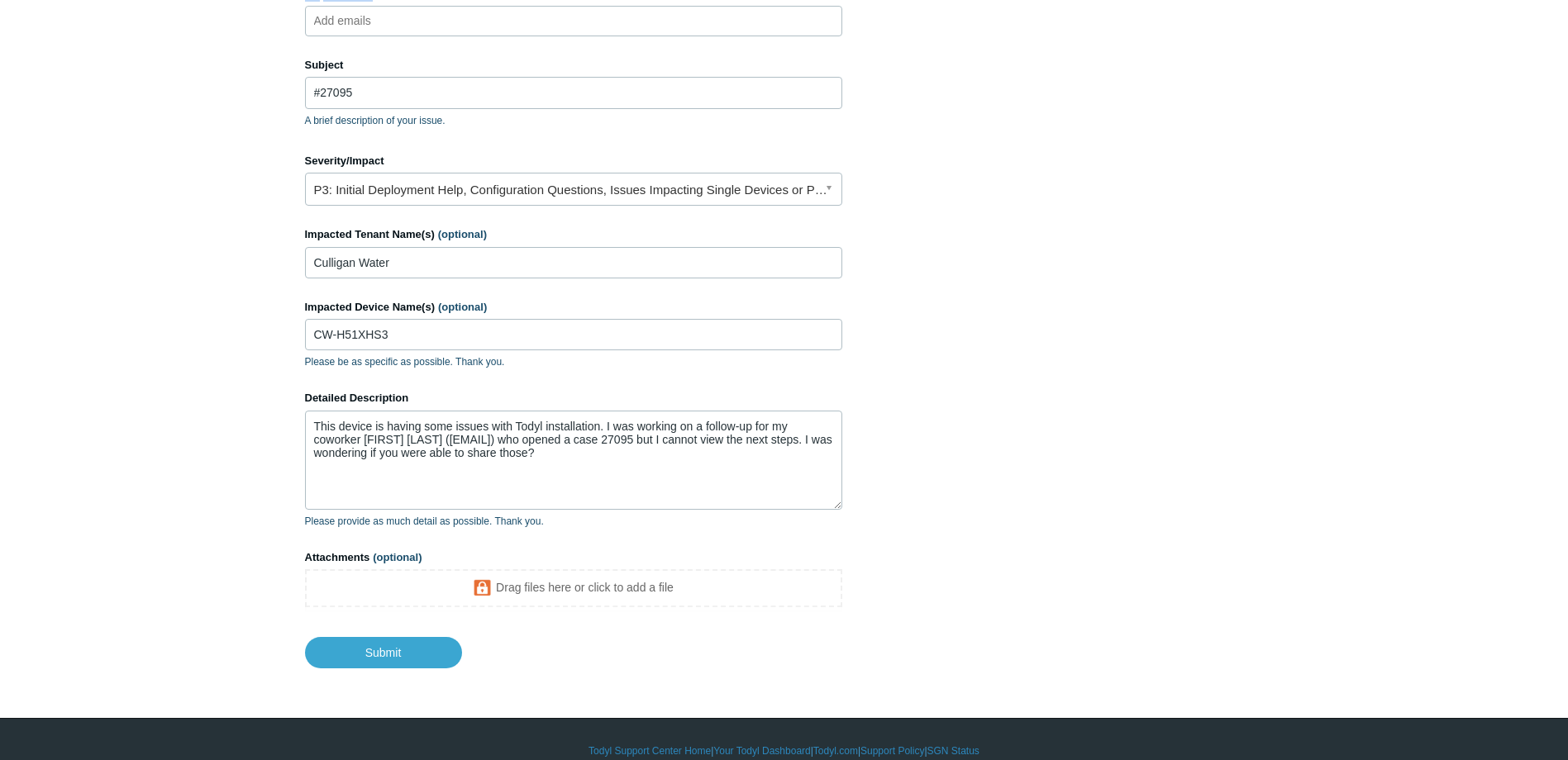 scroll, scrollTop: 221, scrollLeft: 0, axis: vertical 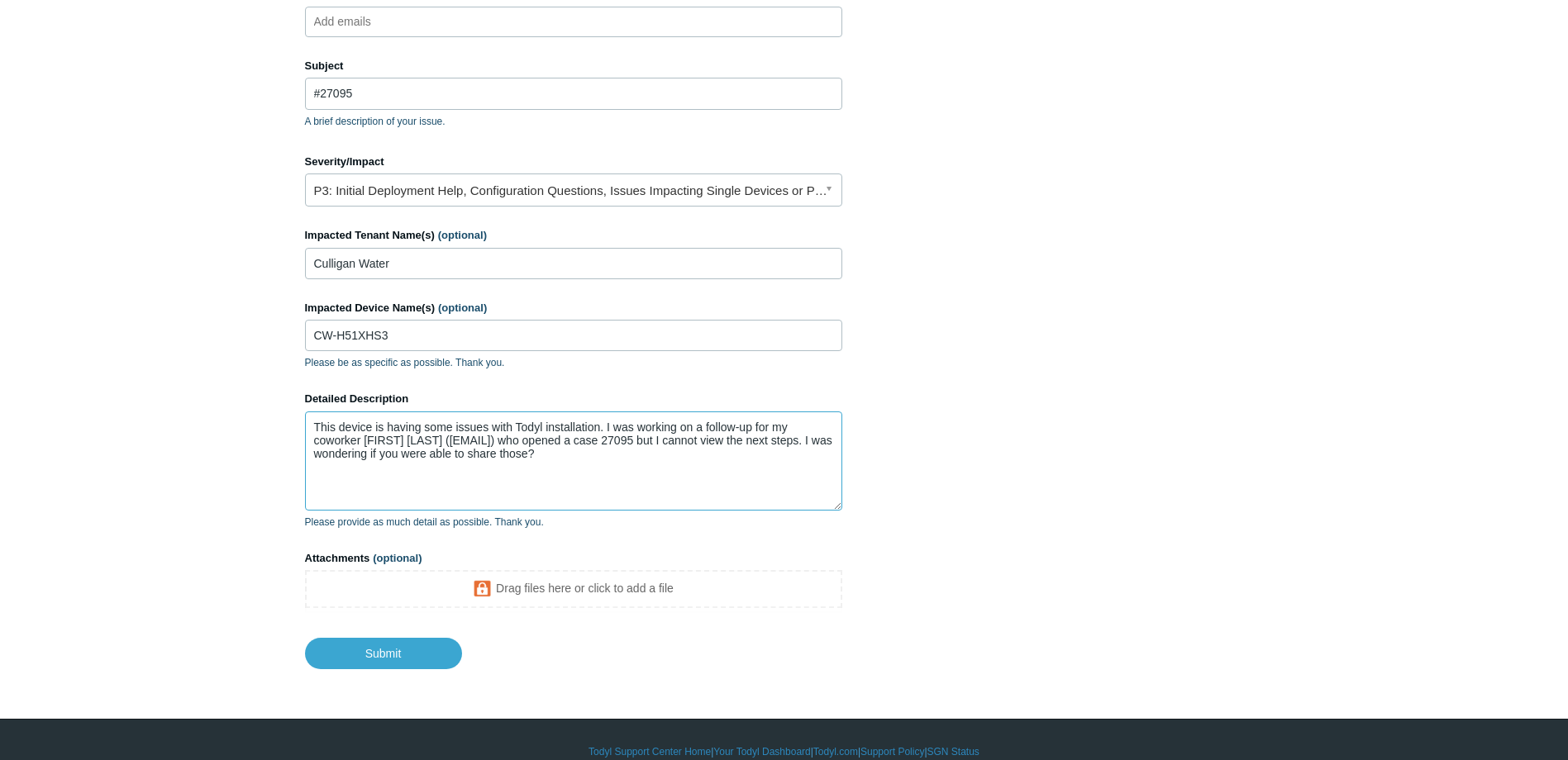 click on "This device is having some issues with Todyl installation. I was working on a follow-up for my coworker [FIRST] [LAST] ([EMAIL]) who opened a case 27095 but I cannot view the next steps. I was wondering if you were able to share those?" at bounding box center [574, 461] 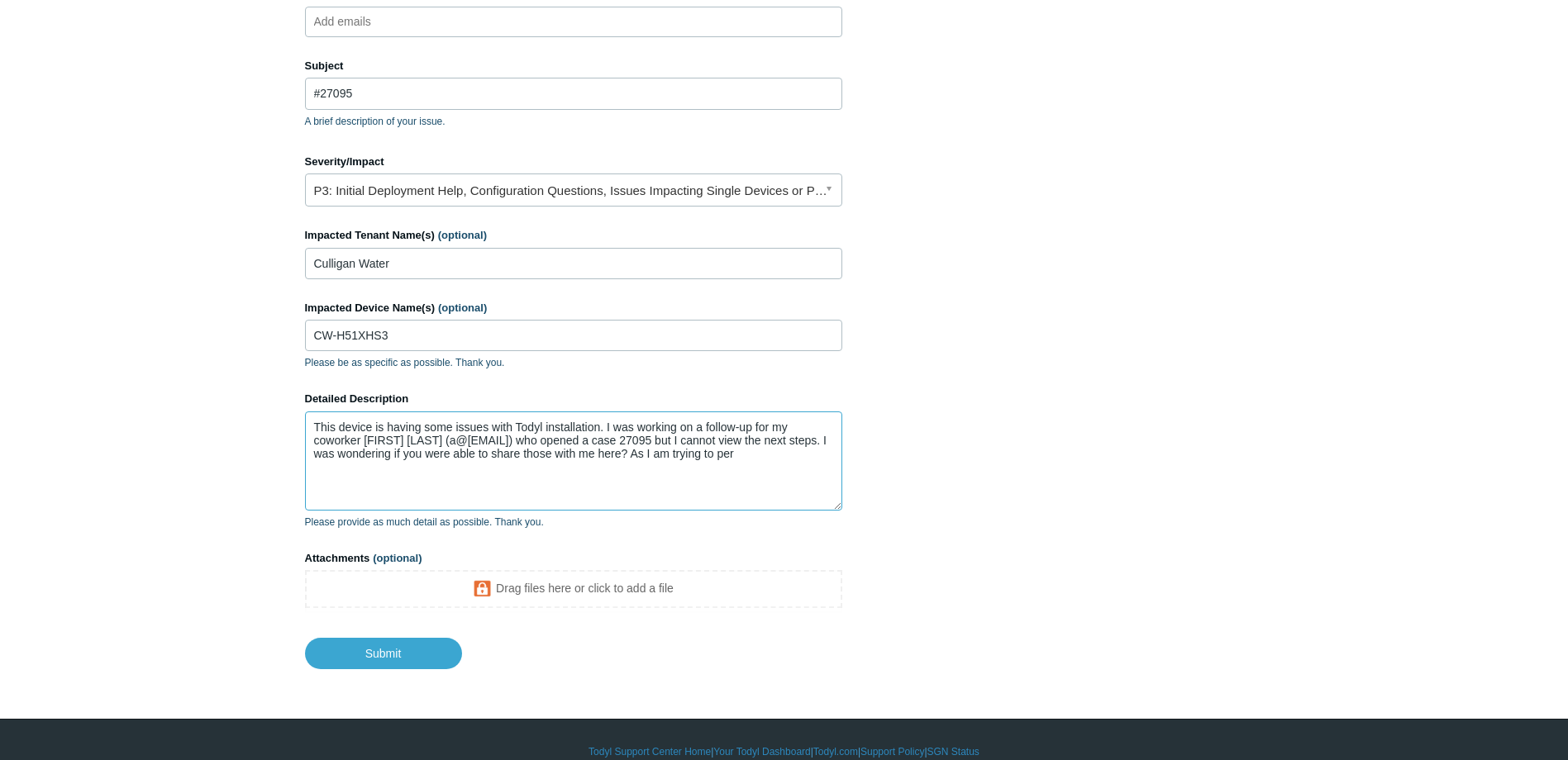 type on "This device is having some issues with Todyl installation. I was working on a follow-up for my coworker [FIRST] [LAST] (a@[EMAIL]) who opened a case 27095 but I cannot view the next steps. I was wondering if you were able to share those with me here? As I am trying to per" 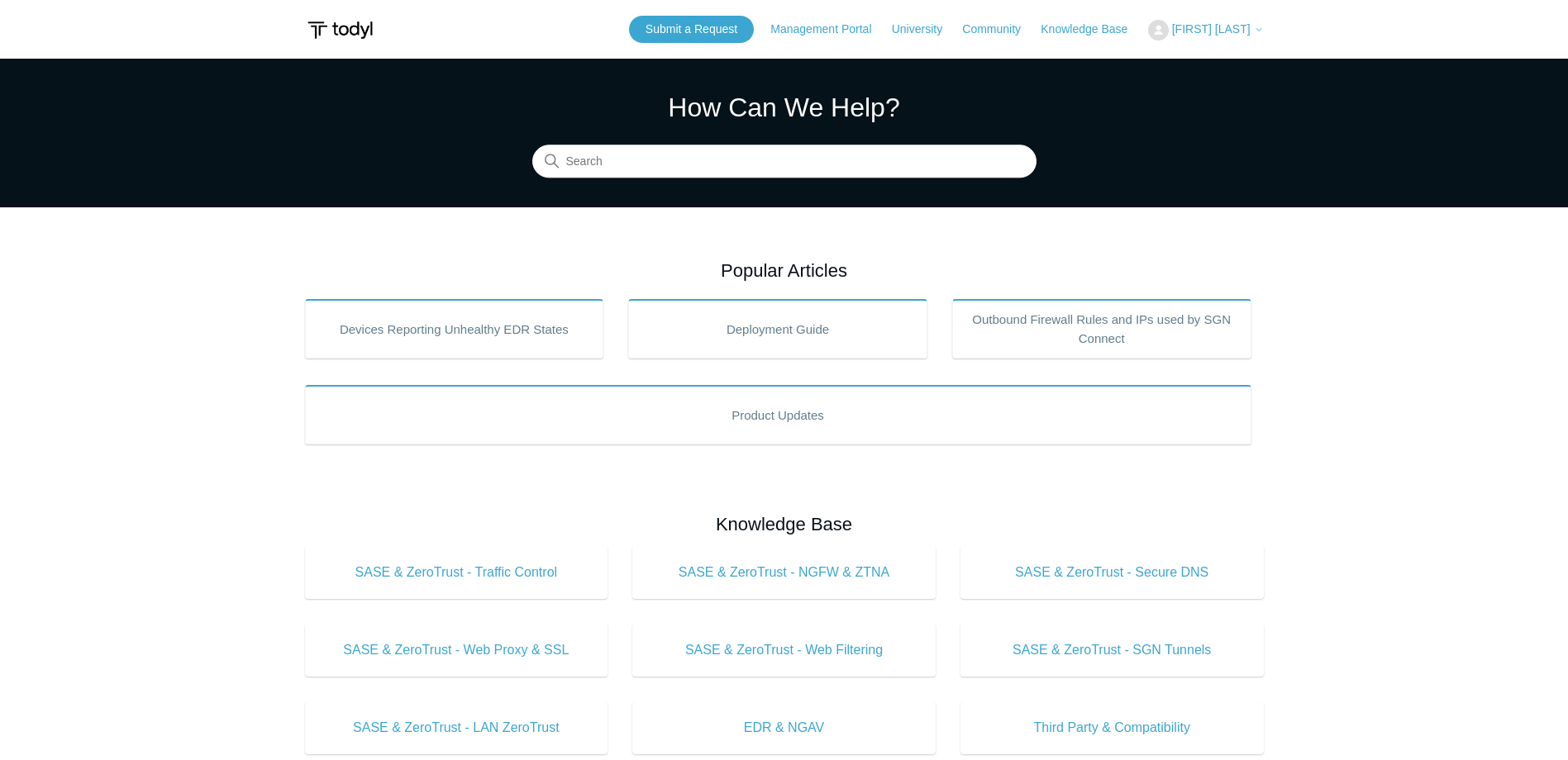 scroll, scrollTop: 0, scrollLeft: 0, axis: both 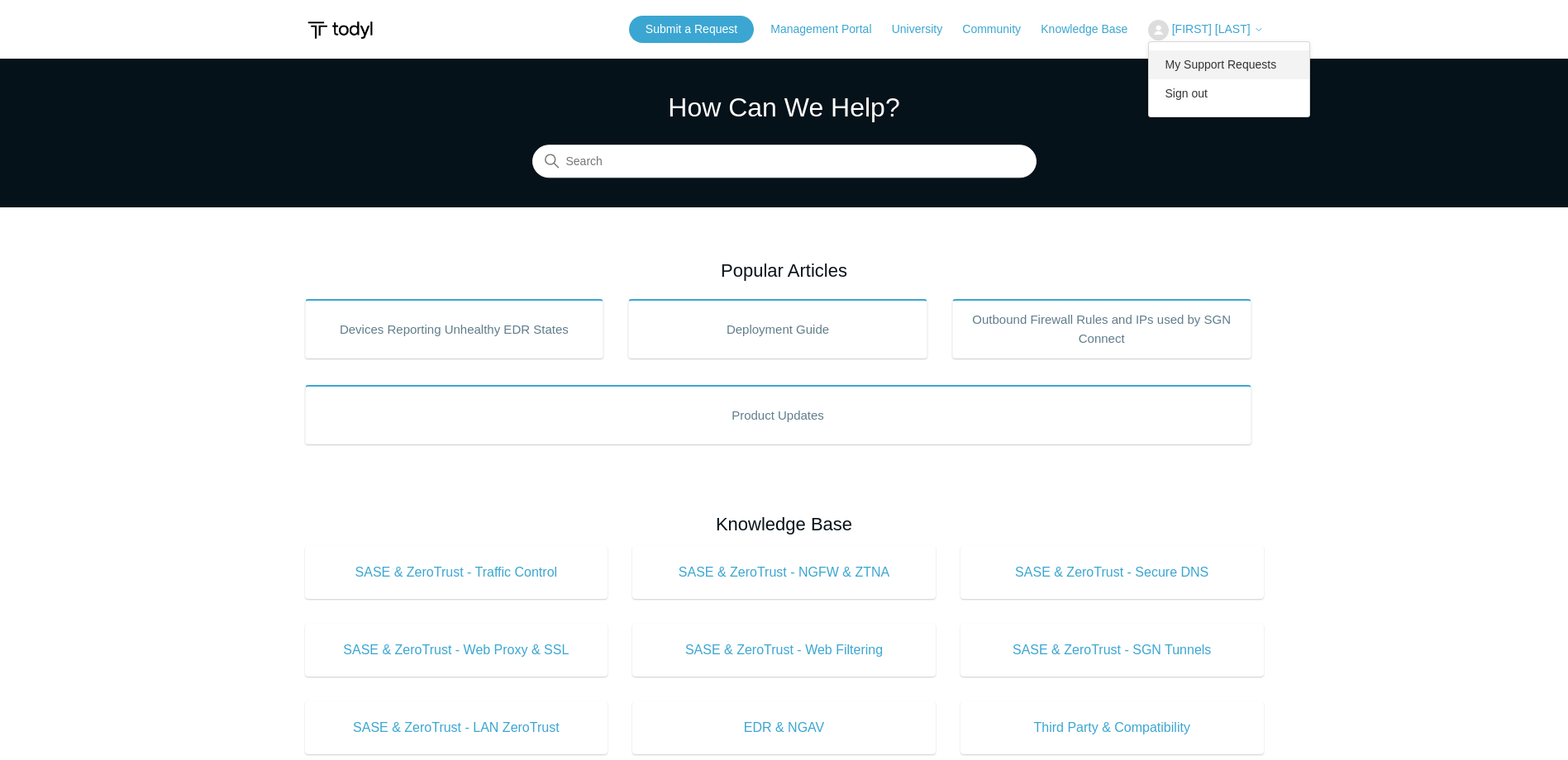 click on "My Support Requests" at bounding box center [1229, 64] 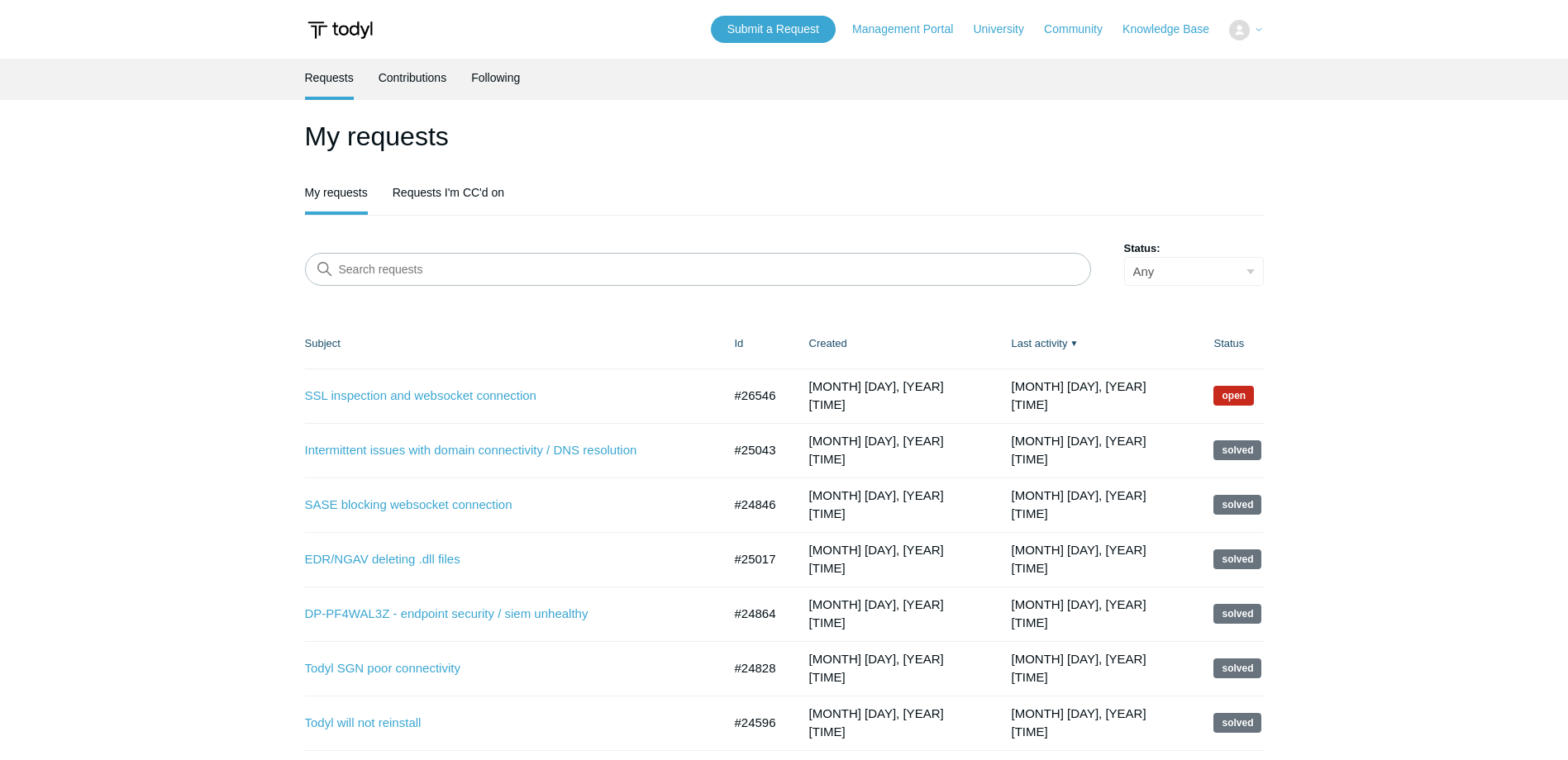 scroll, scrollTop: 0, scrollLeft: 0, axis: both 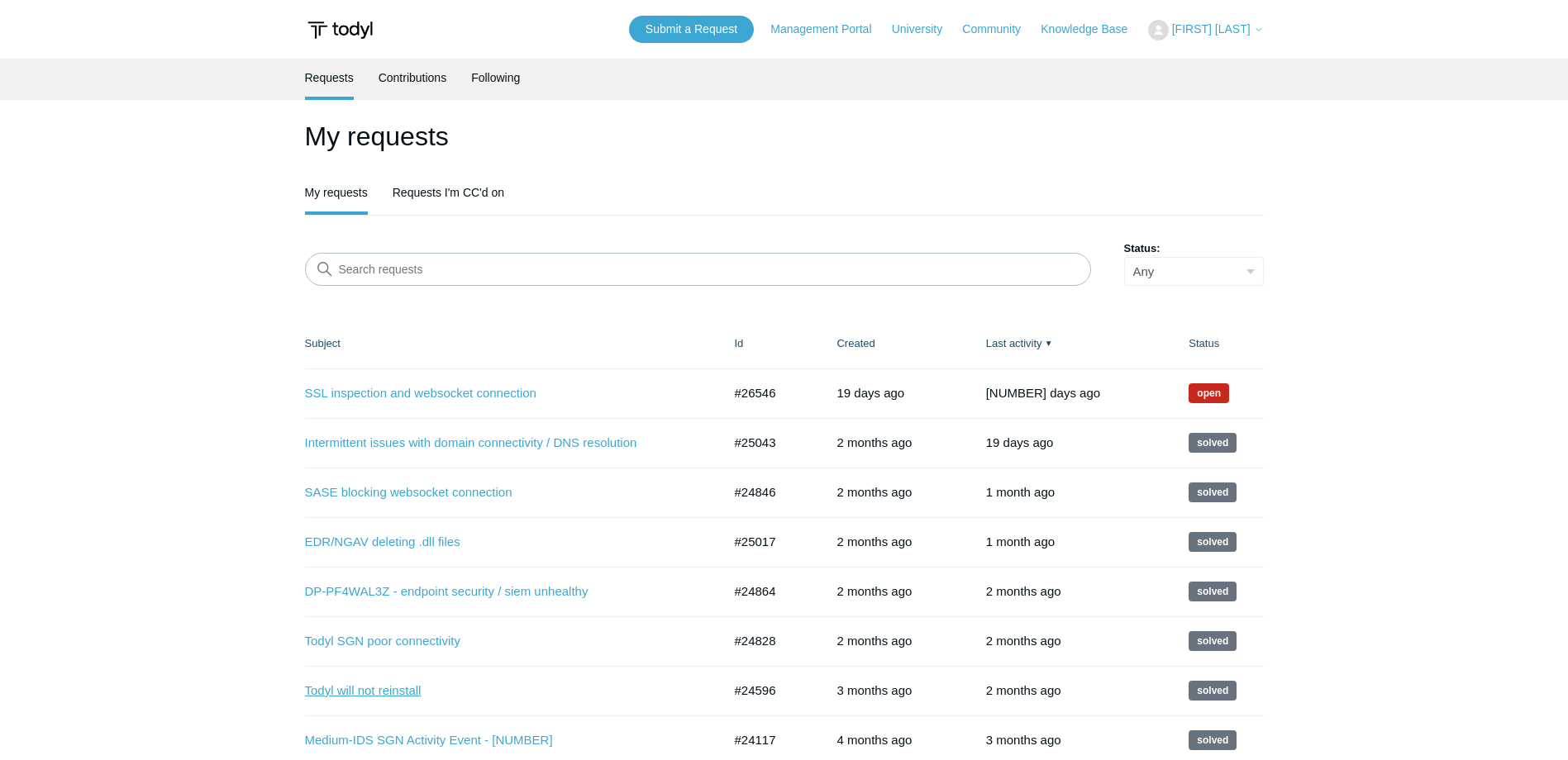 click on "Todyl will not reinstall" at bounding box center [501, 691] 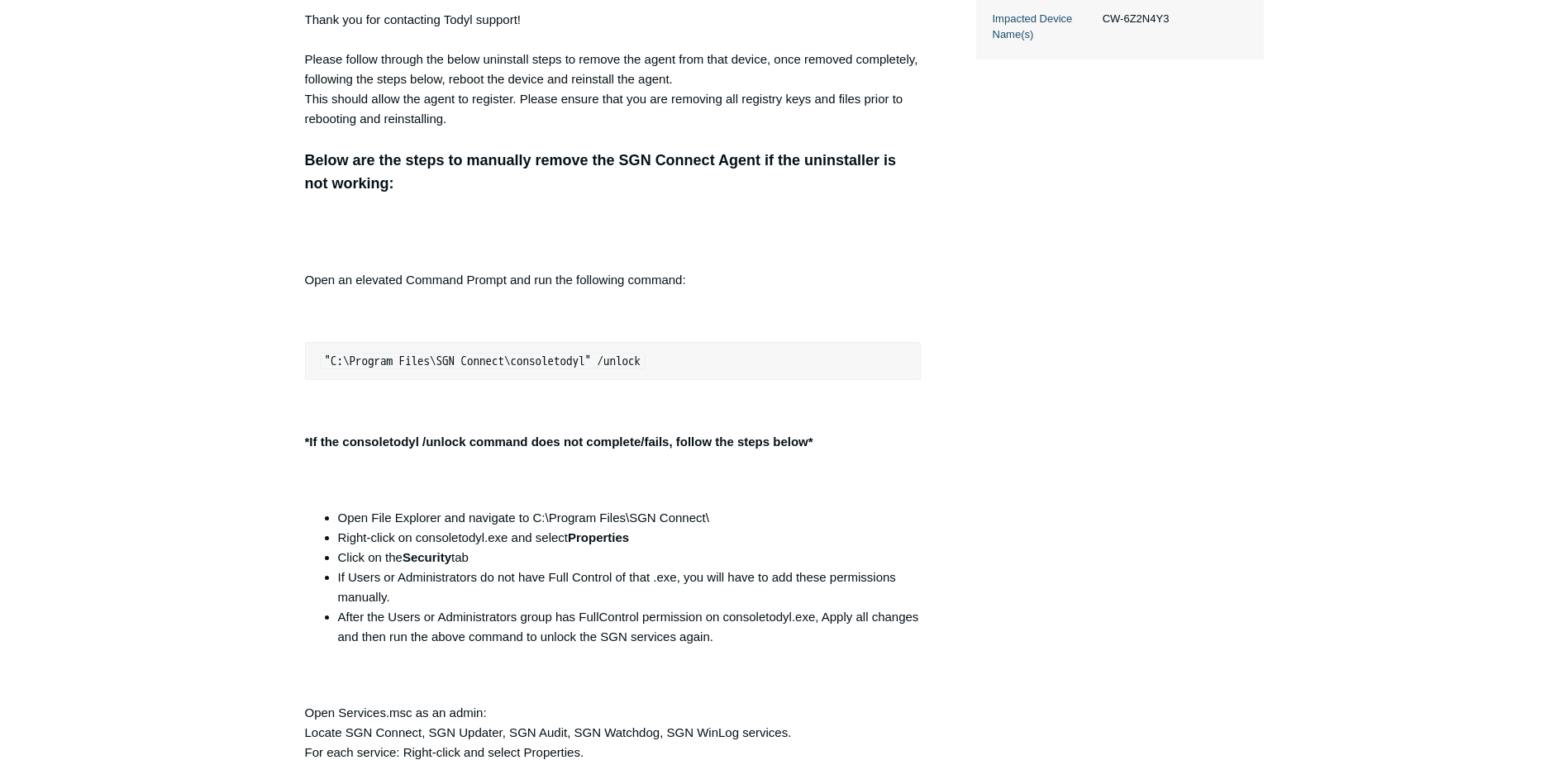scroll, scrollTop: 770, scrollLeft: 0, axis: vertical 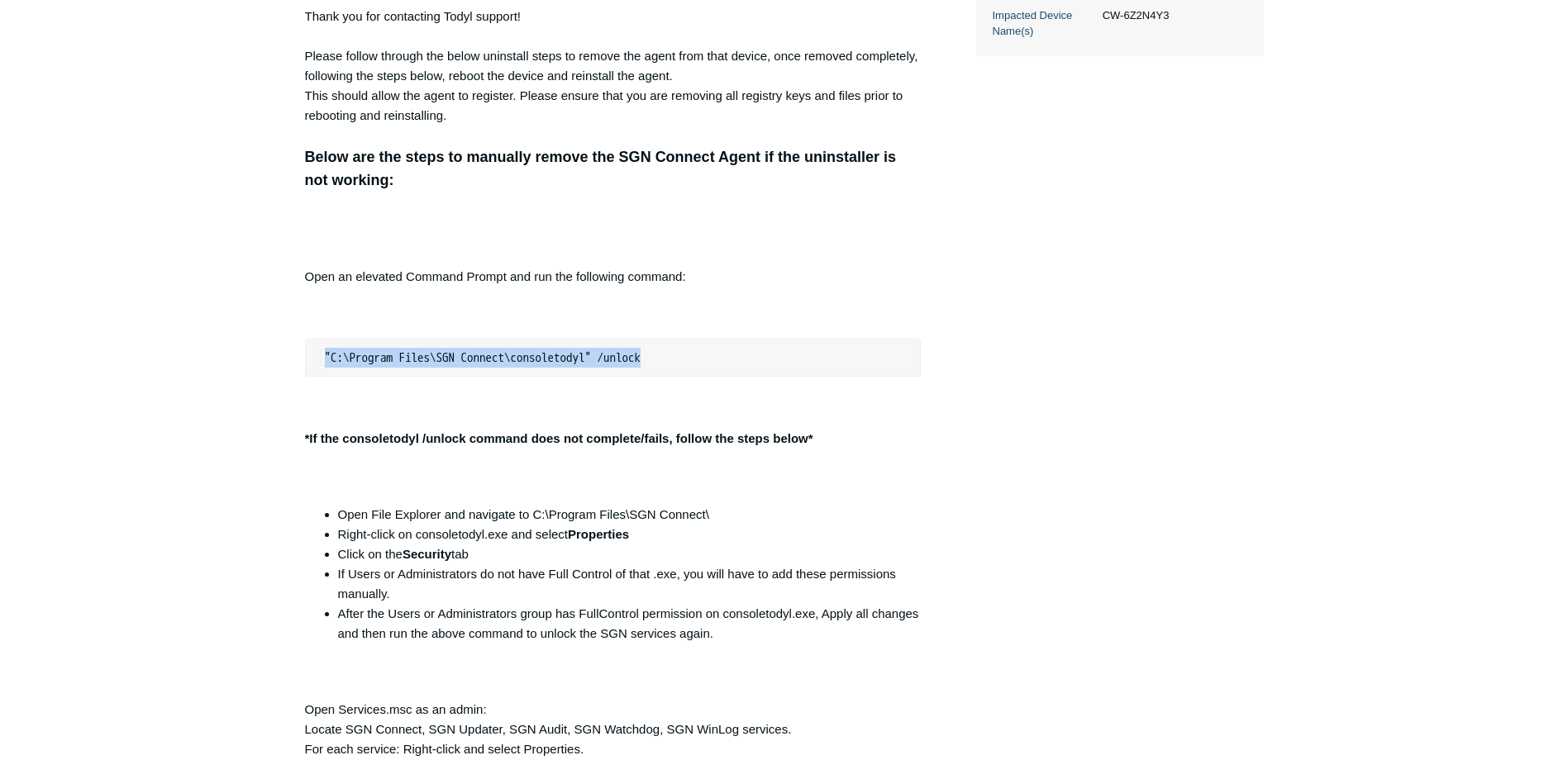 drag, startPoint x: 325, startPoint y: 358, endPoint x: 674, endPoint y: 362, distance: 349.02292 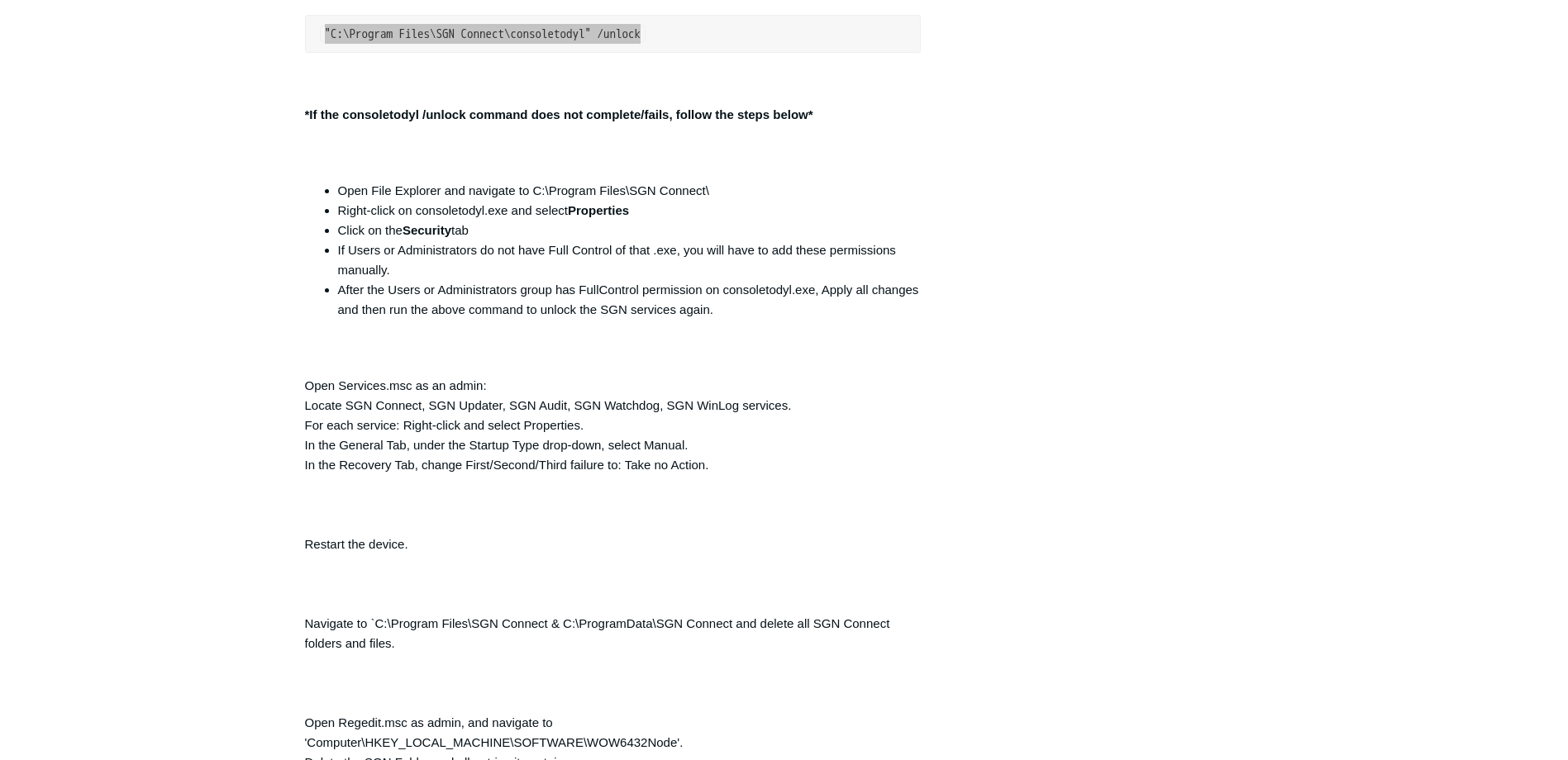 scroll, scrollTop: 1100, scrollLeft: 0, axis: vertical 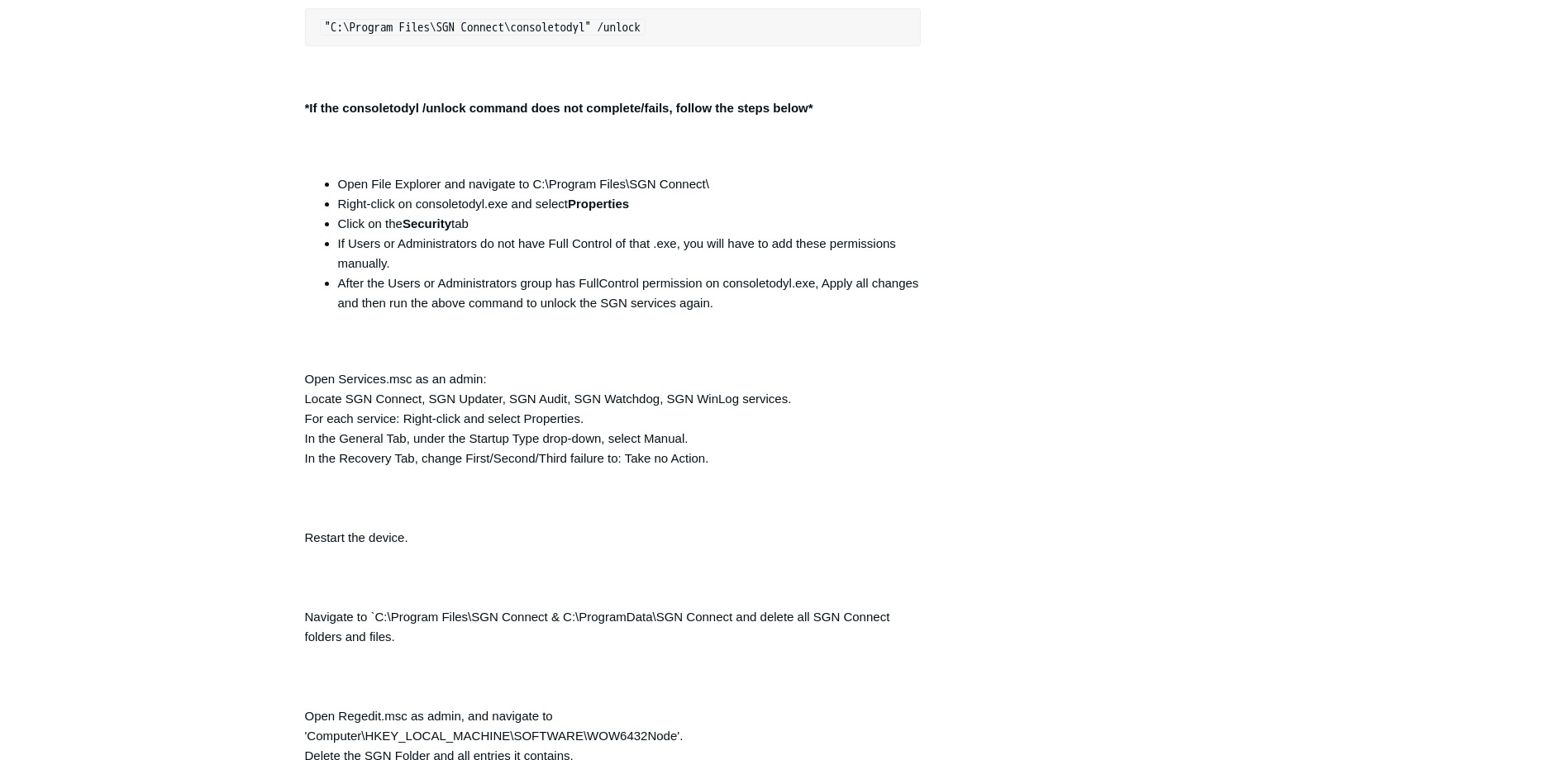 click on "Hello Jacob,   Thank you for contacting Todyl support!   Please follow through the below uninstall steps to remove the agent from that device, once removed completely, following the steps below, reboot the device and reinstall the agent. This should allow the agent to register. Please ensure that you are removing all registry keys and files prior to rebooting and reinstalling.   Below are the steps to manually remove the SGN Connect Agent if the uninstaller is not working:     Open an elevated Command Prompt and run the following command:     "C:\Program Files\SGN Connect\consoletodyl" /unlock     *If the consoletodyl /unlock command does not complete/fails, follow the steps below*     Open File Explorer and navigate to C:\Program Files\SGN Connect\ Right-click on consoletodyl.exe and select  Properties Click on the  Security  tab If Users or Administrators do not have Full Control of that .exe, you will have to add these permissions manually.     Open Services.msc as an admin:" at bounding box center [613, 775] 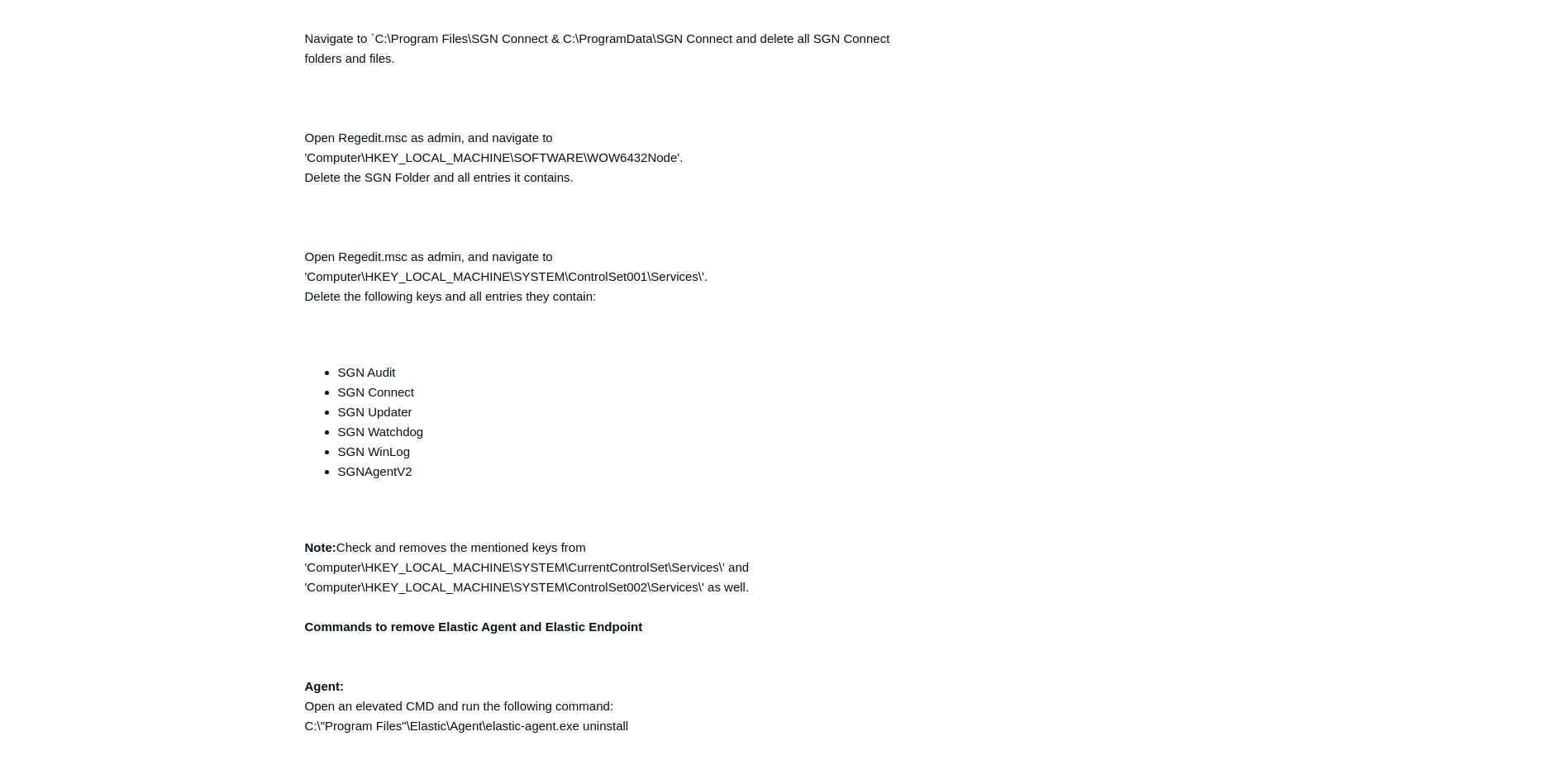 scroll, scrollTop: 1926, scrollLeft: 0, axis: vertical 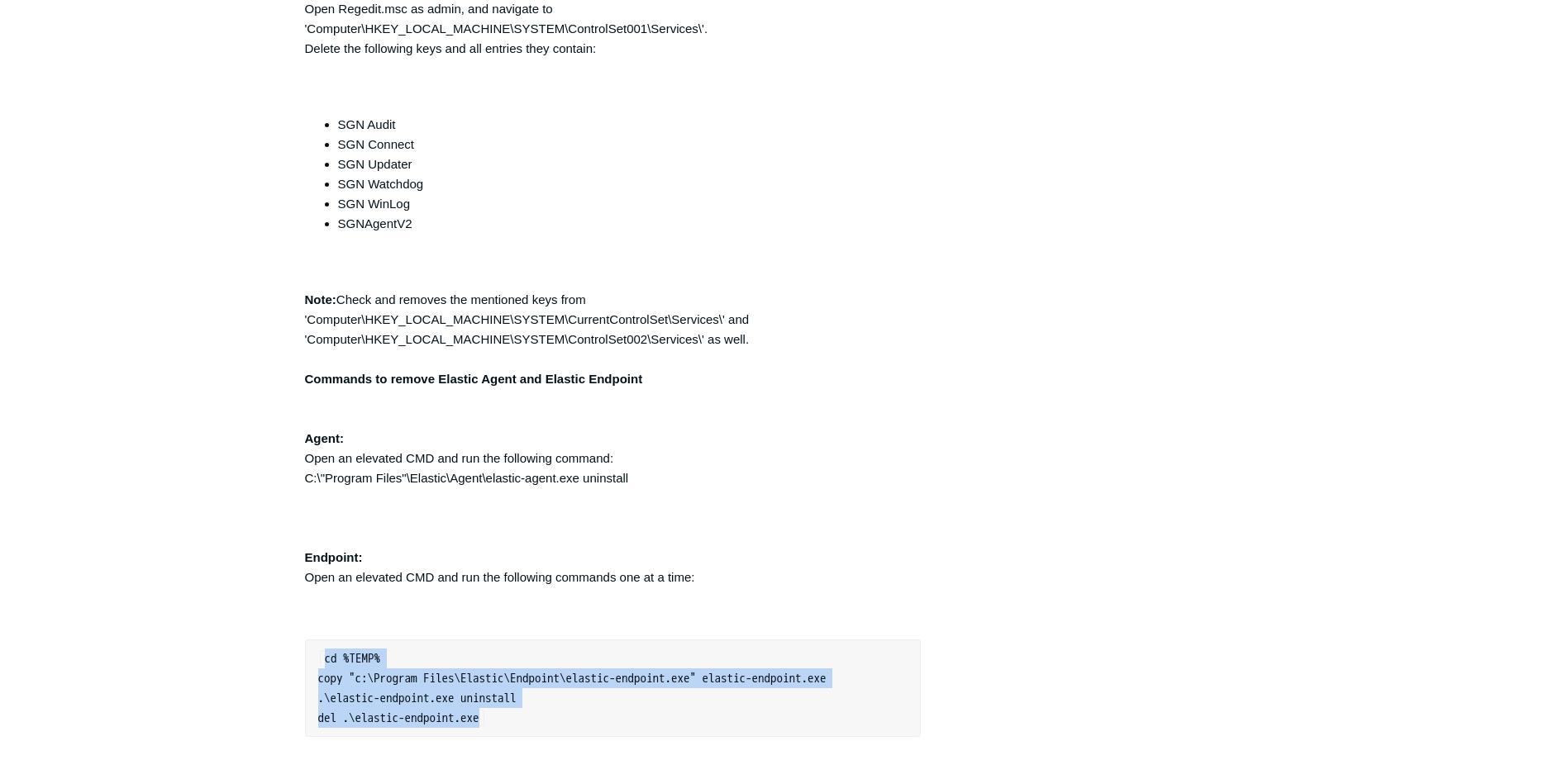 drag, startPoint x: 488, startPoint y: 715, endPoint x: 288, endPoint y: 655, distance: 208.80613 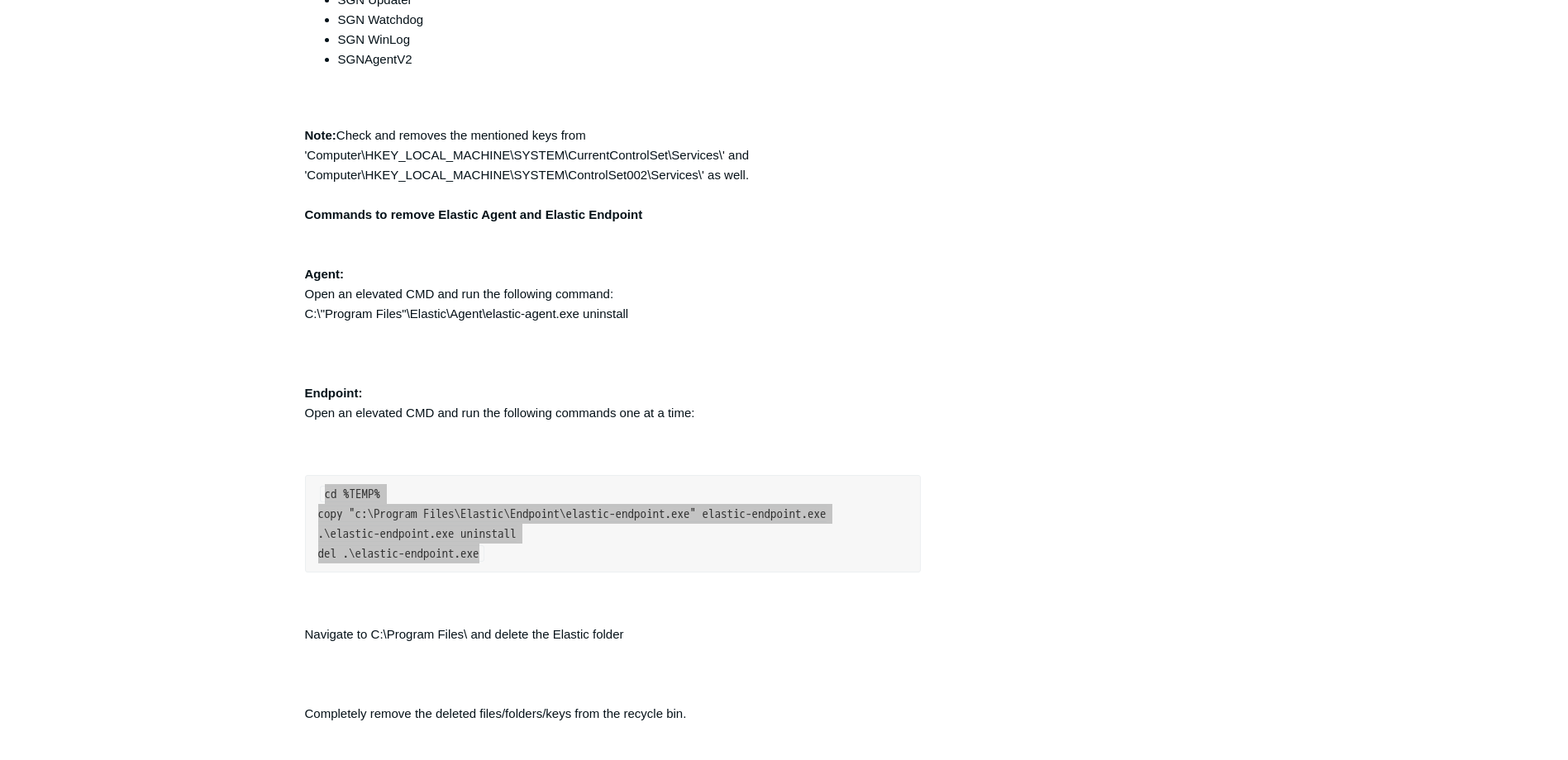 scroll, scrollTop: 2092, scrollLeft: 0, axis: vertical 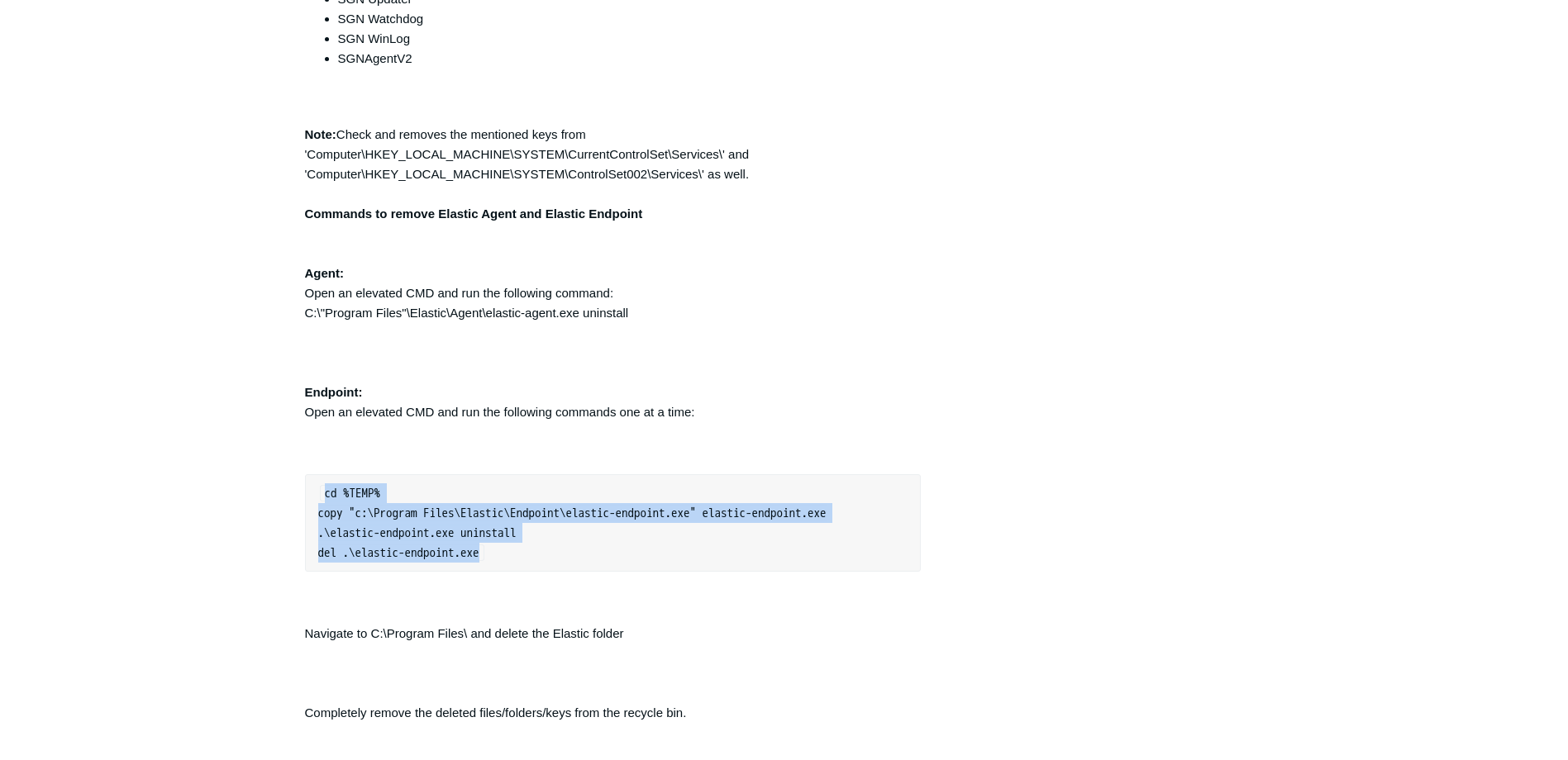 click on "Requests
Contributions
Following
Todyl Support Center
My activities
Todyl will not reinstall
Jacob Buff
3 months ago
"Elastic endpoint" service still shows as running throughout all troubleshooting.
3 months ago" at bounding box center (784, -530) 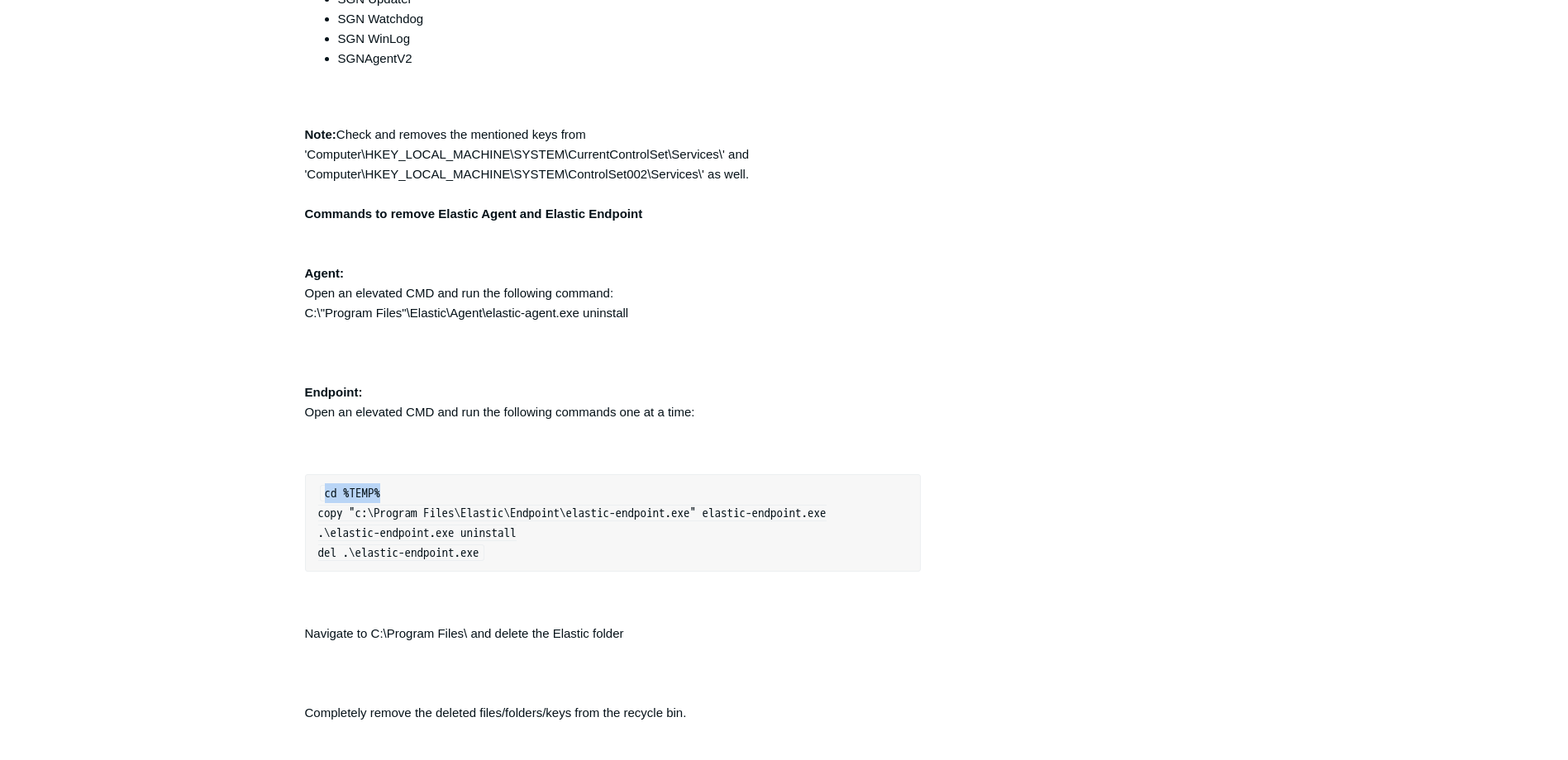 drag, startPoint x: 320, startPoint y: 494, endPoint x: 392, endPoint y: 496, distance: 72.02777 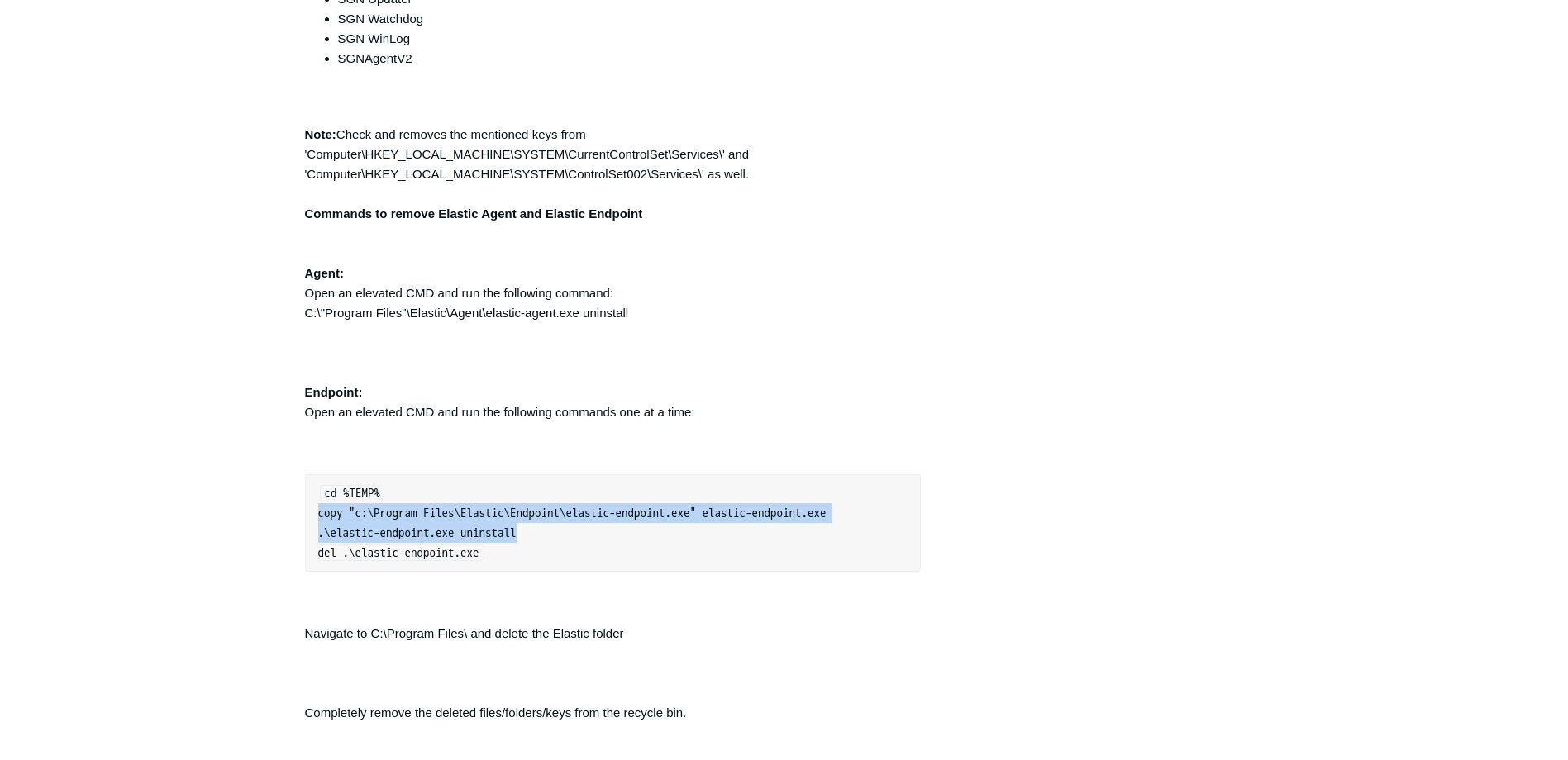 drag, startPoint x: 319, startPoint y: 515, endPoint x: 544, endPoint y: 538, distance: 226.1725 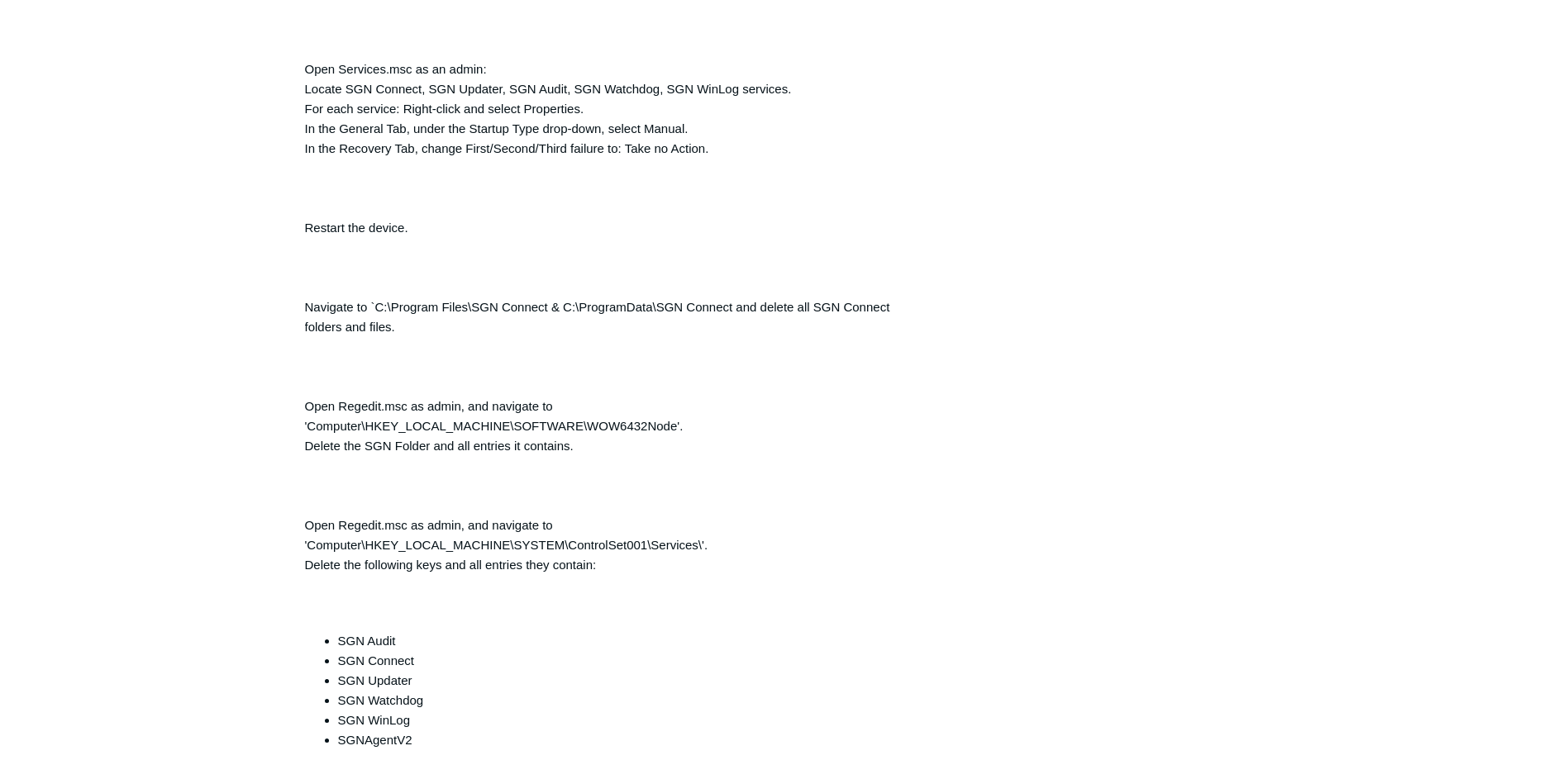 scroll, scrollTop: 1431, scrollLeft: 0, axis: vertical 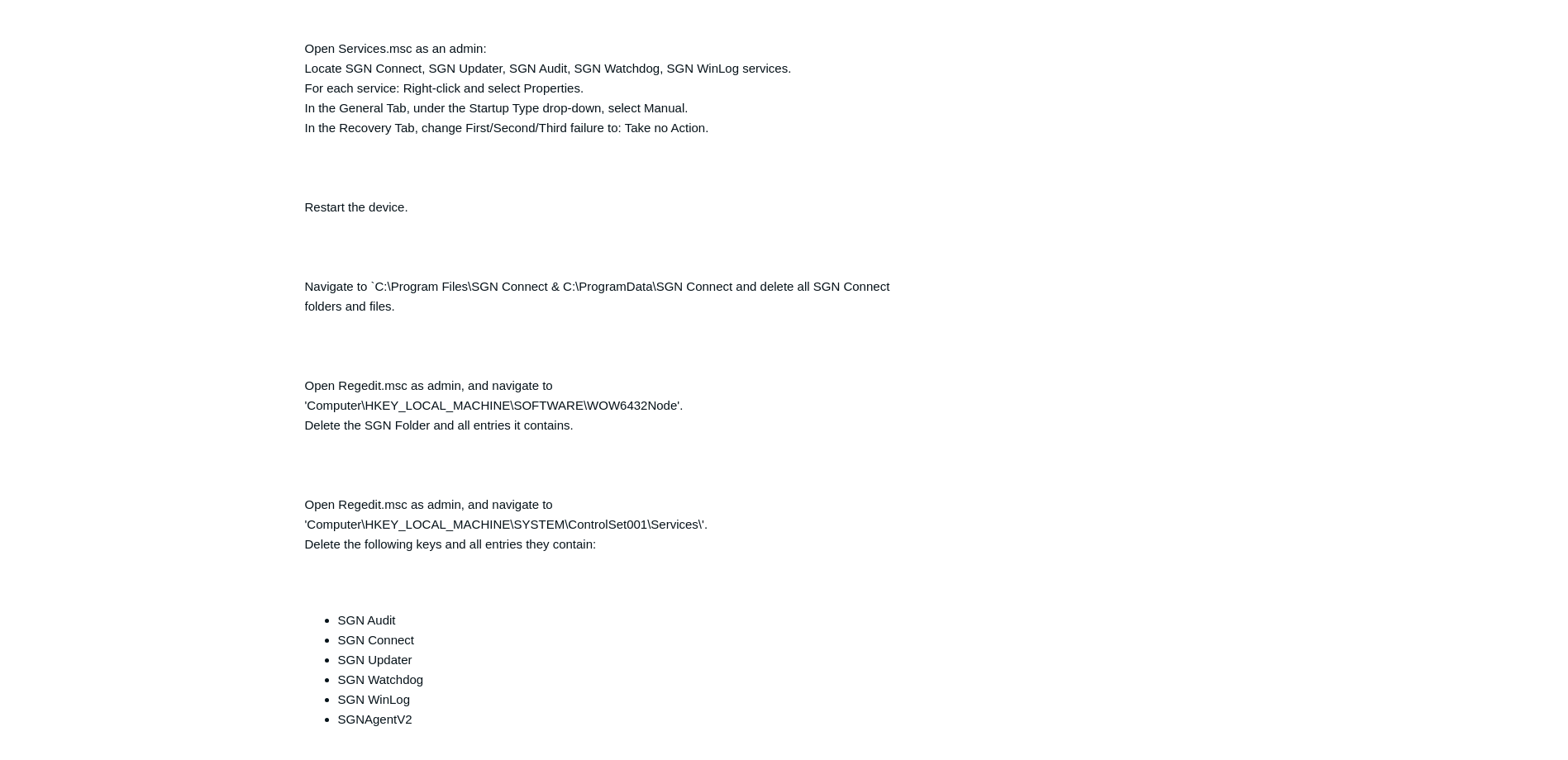 click on "Hello Jacob,   Thank you for contacting Todyl support!   Please follow through the below uninstall steps to remove the agent from that device, once removed completely, following the steps below, reboot the device and reinstall the agent. This should allow the agent to register. Please ensure that you are removing all registry keys and files prior to rebooting and reinstalling.   Below are the steps to manually remove the SGN Connect Agent if the uninstaller is not working:     Open an elevated Command Prompt and run the following command:     "C:\Program Files\SGN Connect\consoletodyl" /unlock     *If the consoletodyl /unlock command does not complete/fails, follow the steps below*     Open File Explorer and navigate to C:\Program Files\SGN Connect\ Right-click on consoletodyl.exe and select  Properties Click on the  Security  tab If Users or Administrators do not have Full Control of that .exe, you will have to add these permissions manually.     Open Services.msc as an admin:" at bounding box center [613, 444] 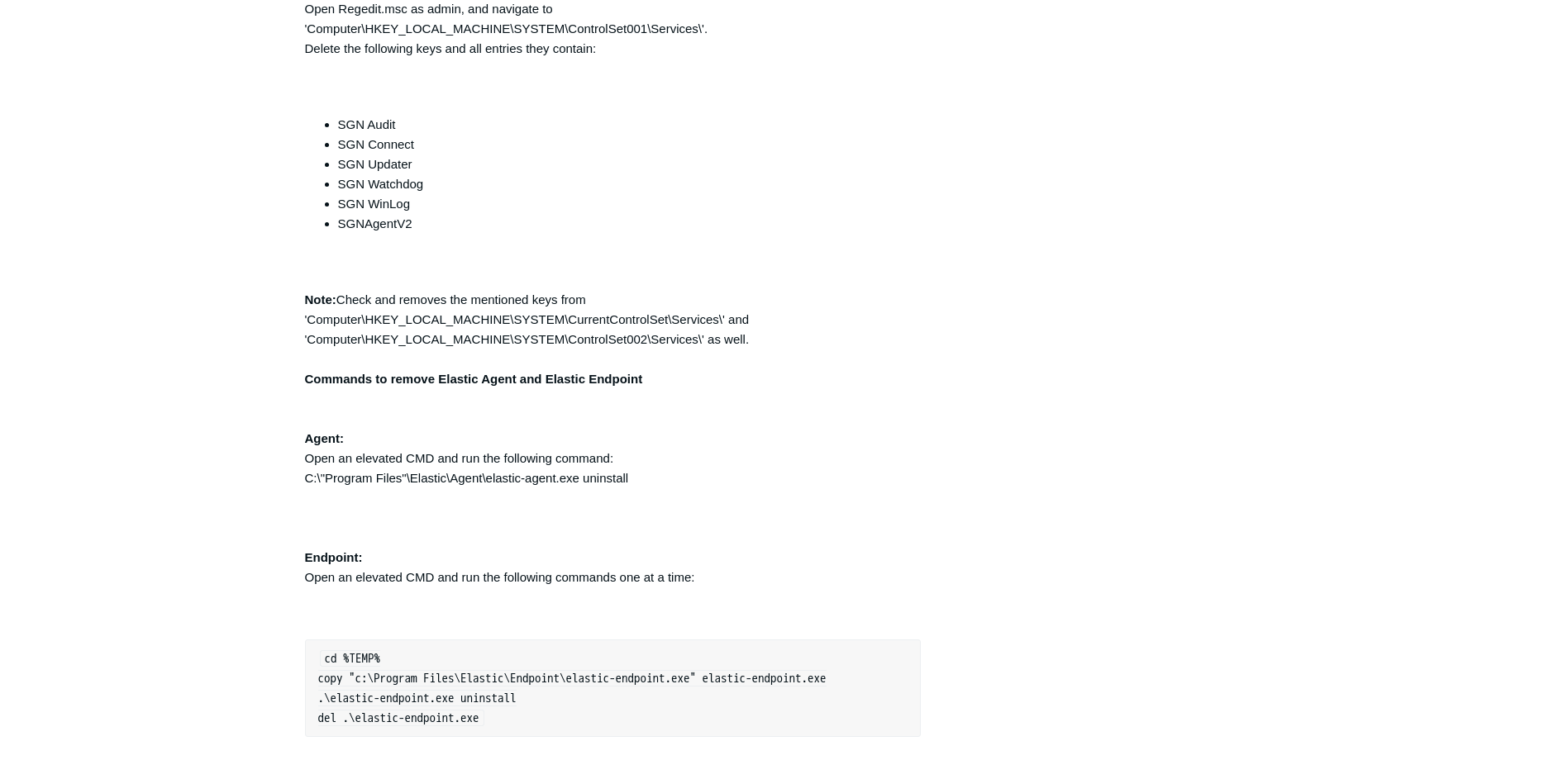 scroll, scrollTop: 2009, scrollLeft: 0, axis: vertical 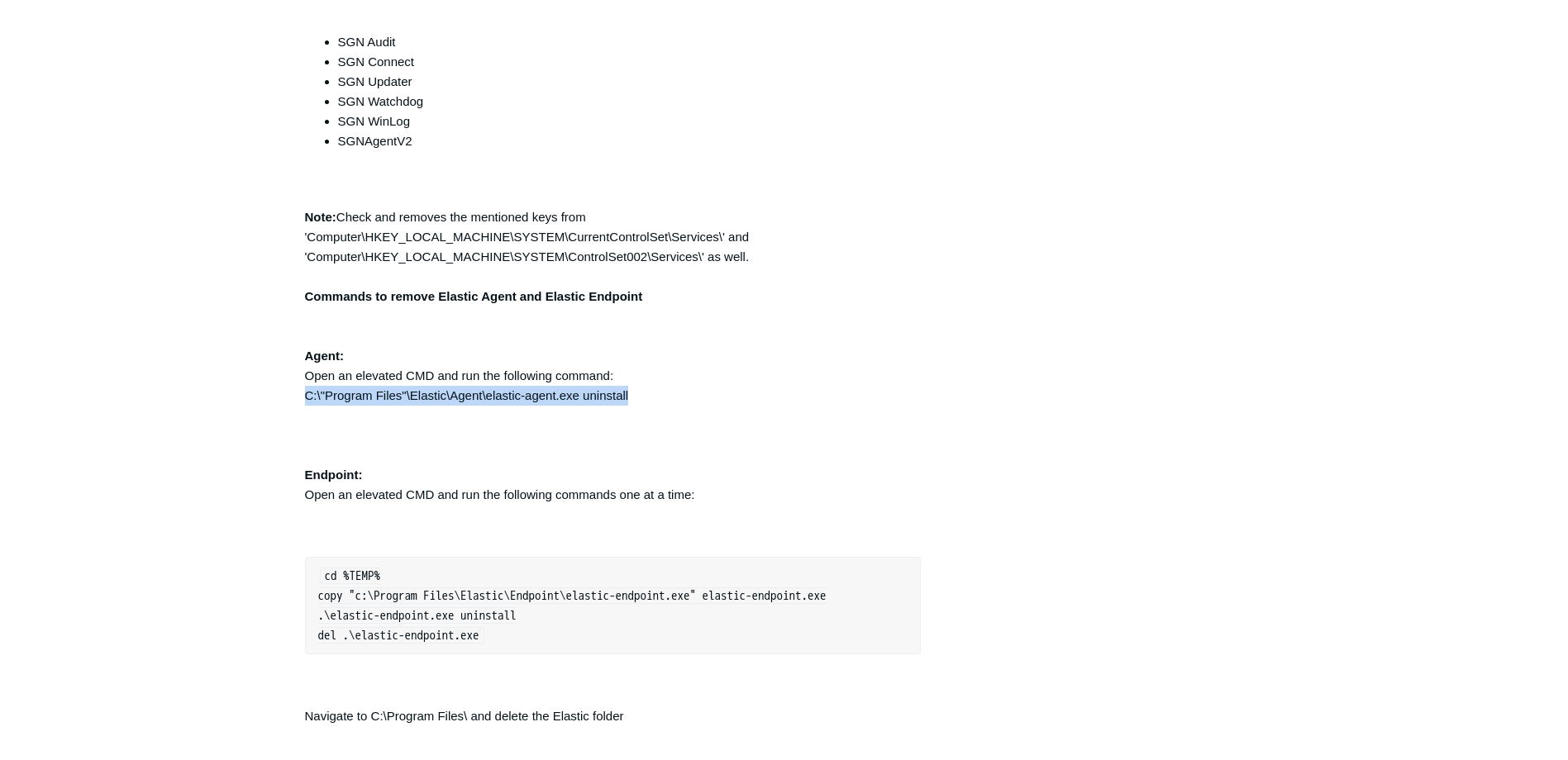 drag, startPoint x: 298, startPoint y: 397, endPoint x: 629, endPoint y: 406, distance: 331.12233 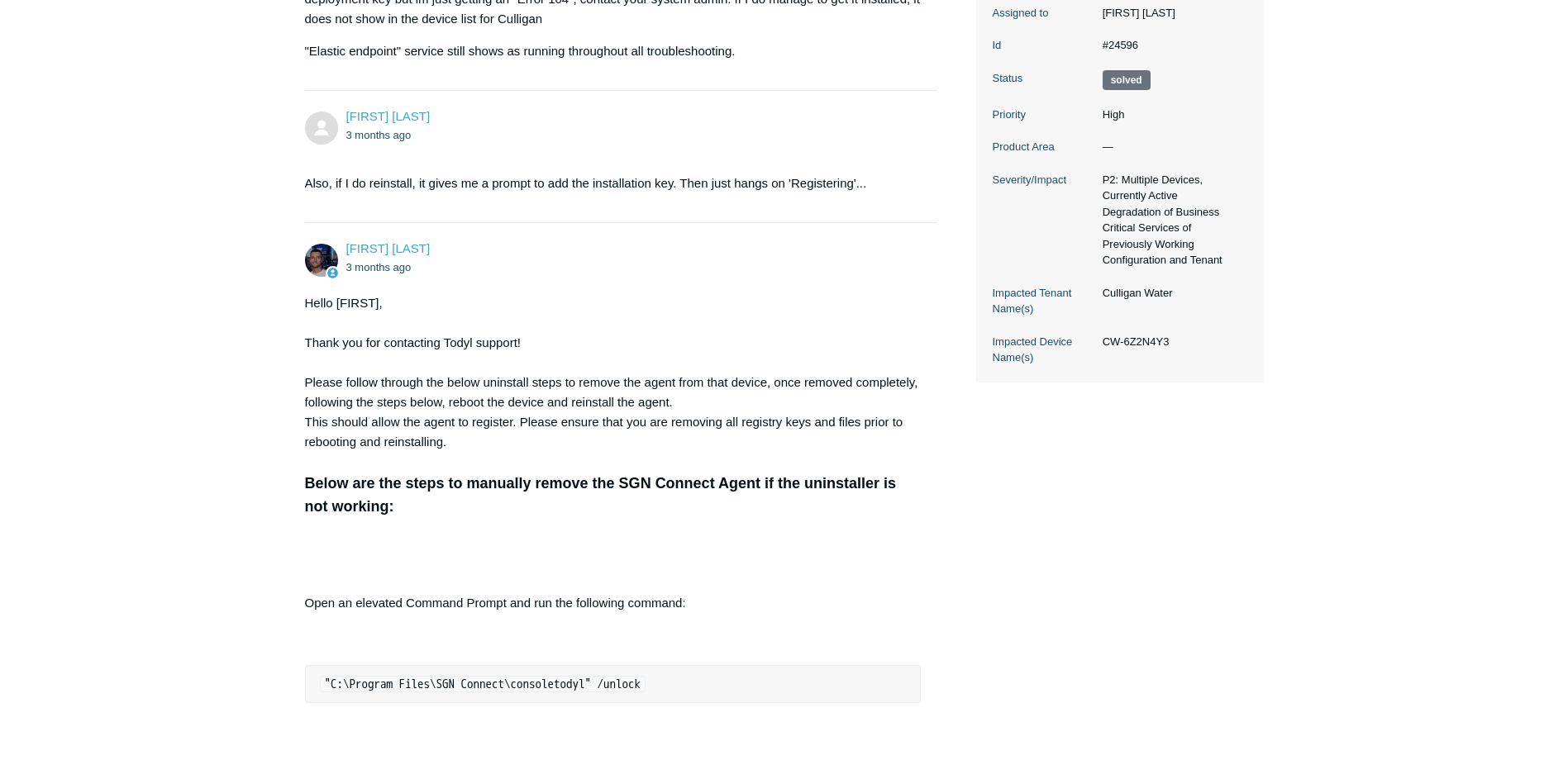 scroll, scrollTop: 439, scrollLeft: 0, axis: vertical 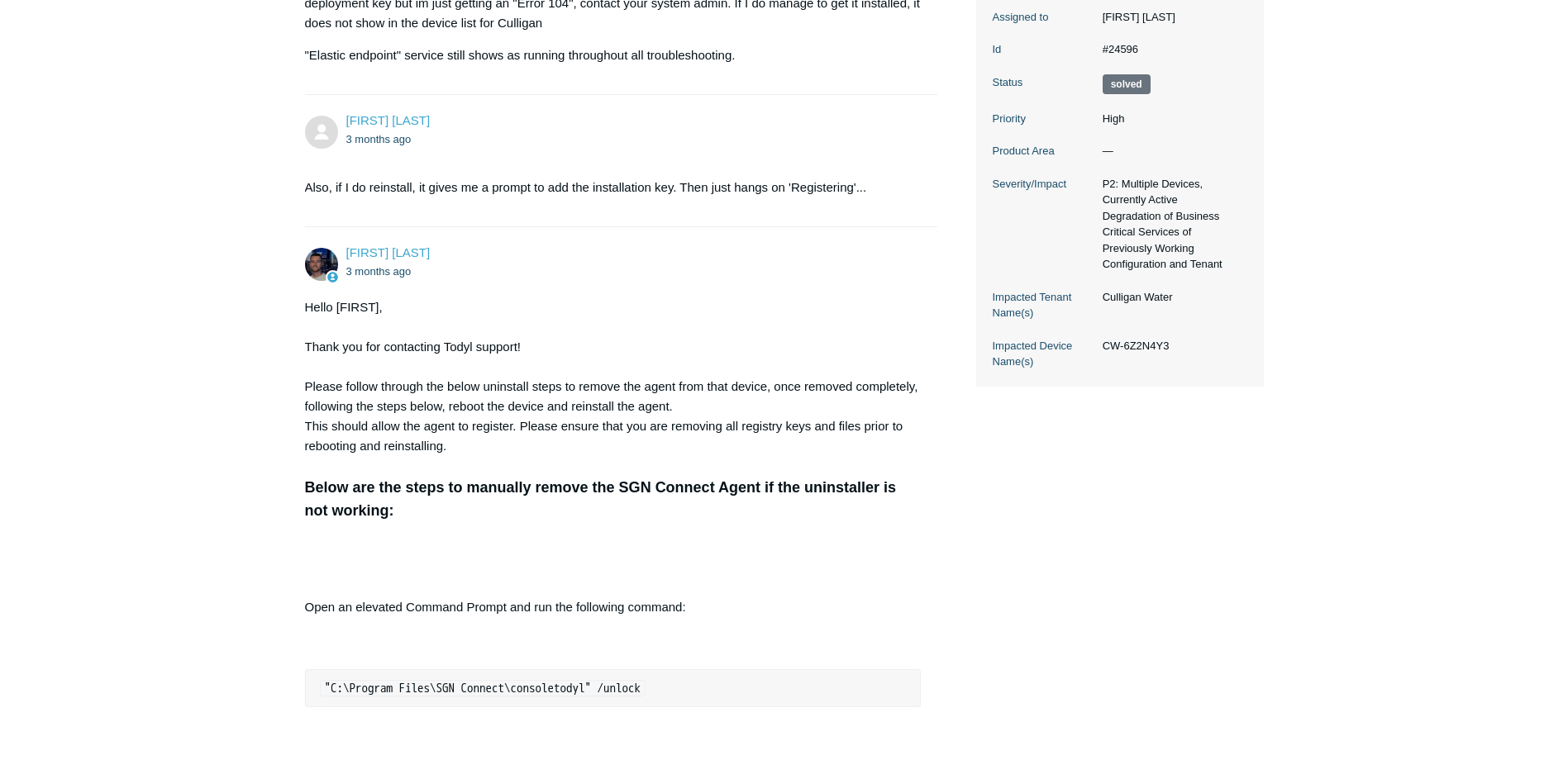 click on "Requests
Contributions
Following
Todyl Support Center
My activities
Todyl will not reinstall
Jacob Buff
3 months ago
"Elastic endpoint" service still shows as running throughout all troubleshooting.
3 months ago" at bounding box center (784, 1123) 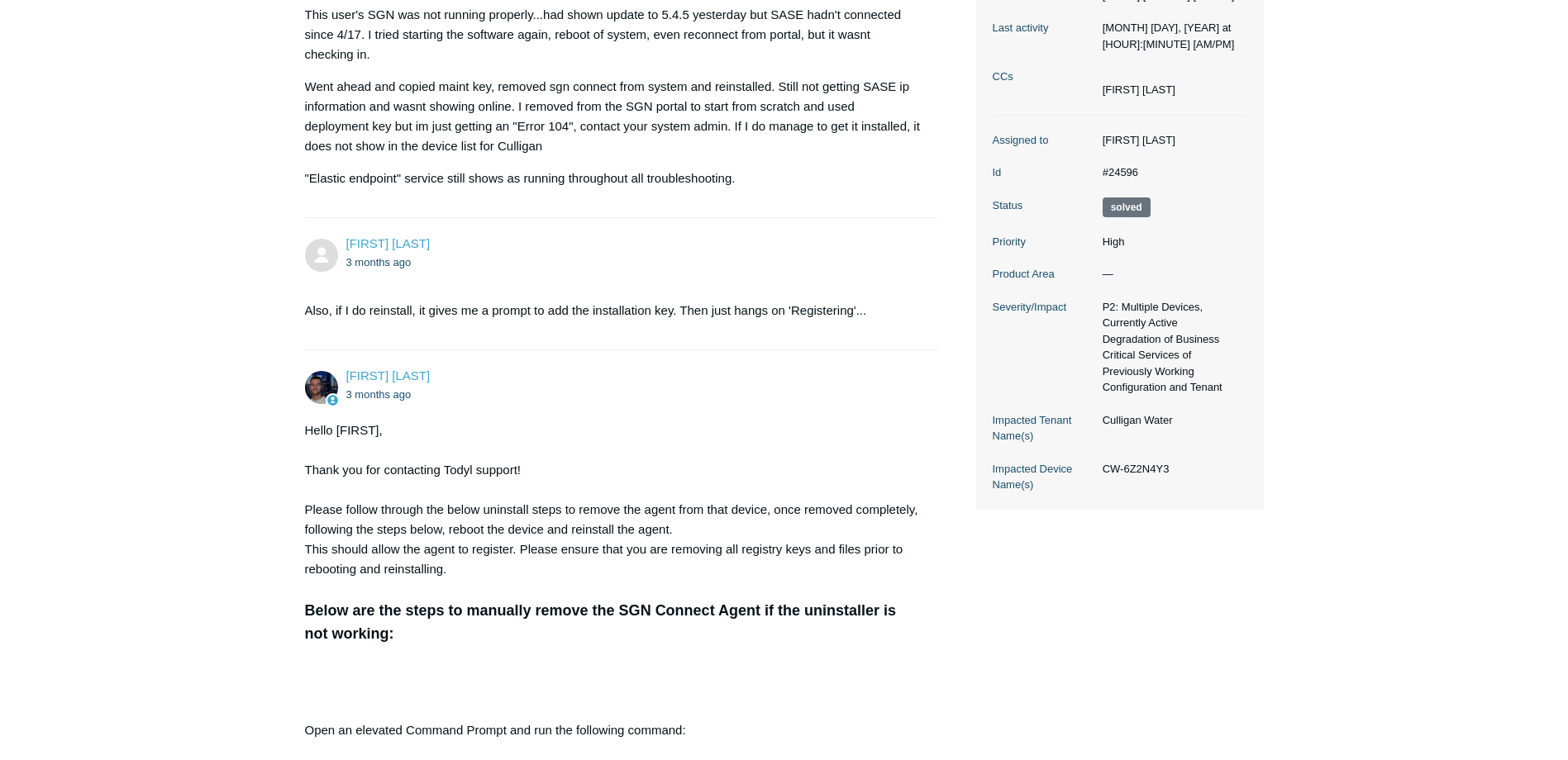 scroll, scrollTop: 192, scrollLeft: 0, axis: vertical 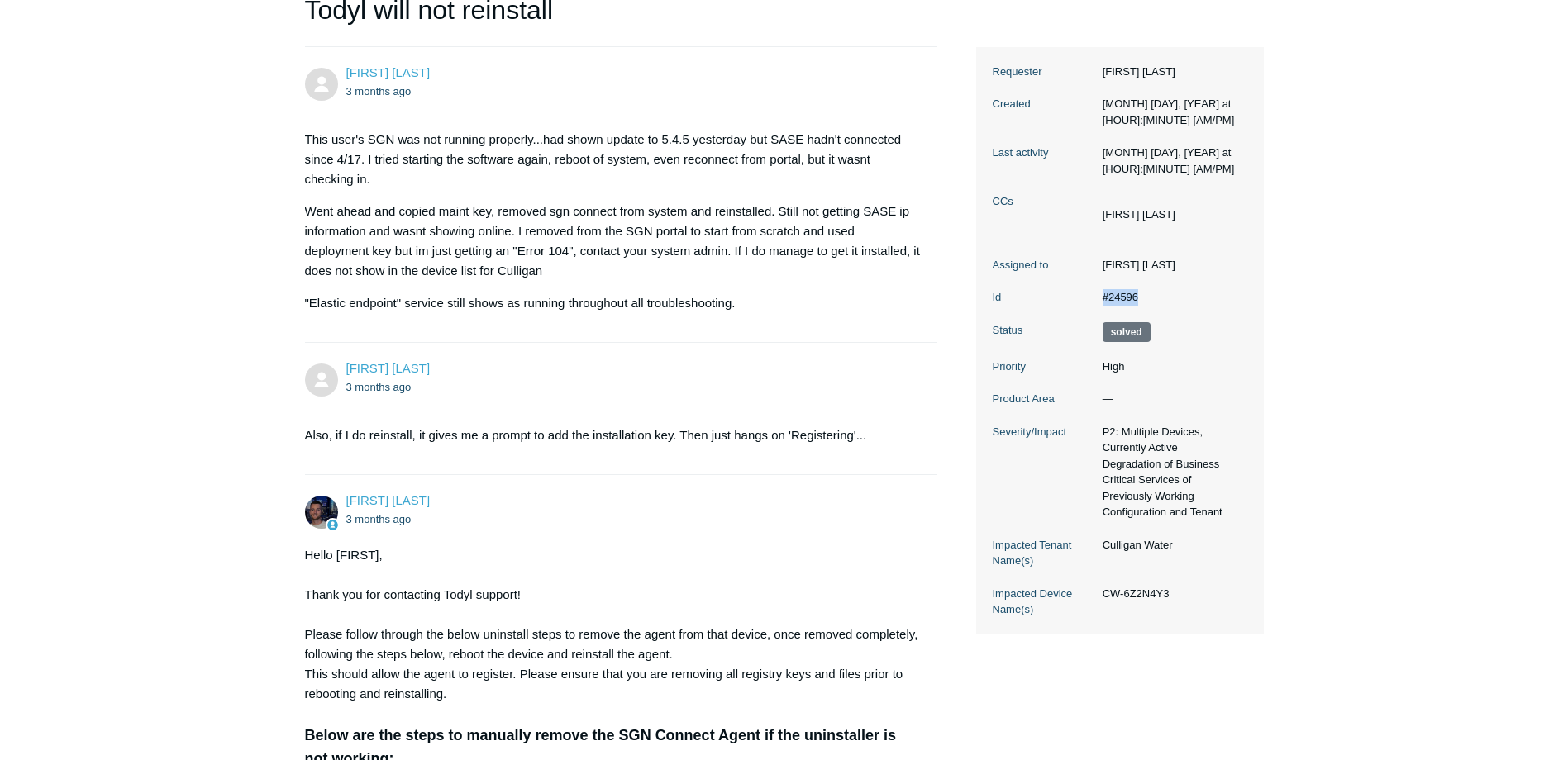 drag, startPoint x: 1146, startPoint y: 261, endPoint x: 1102, endPoint y: 262, distance: 44.01136 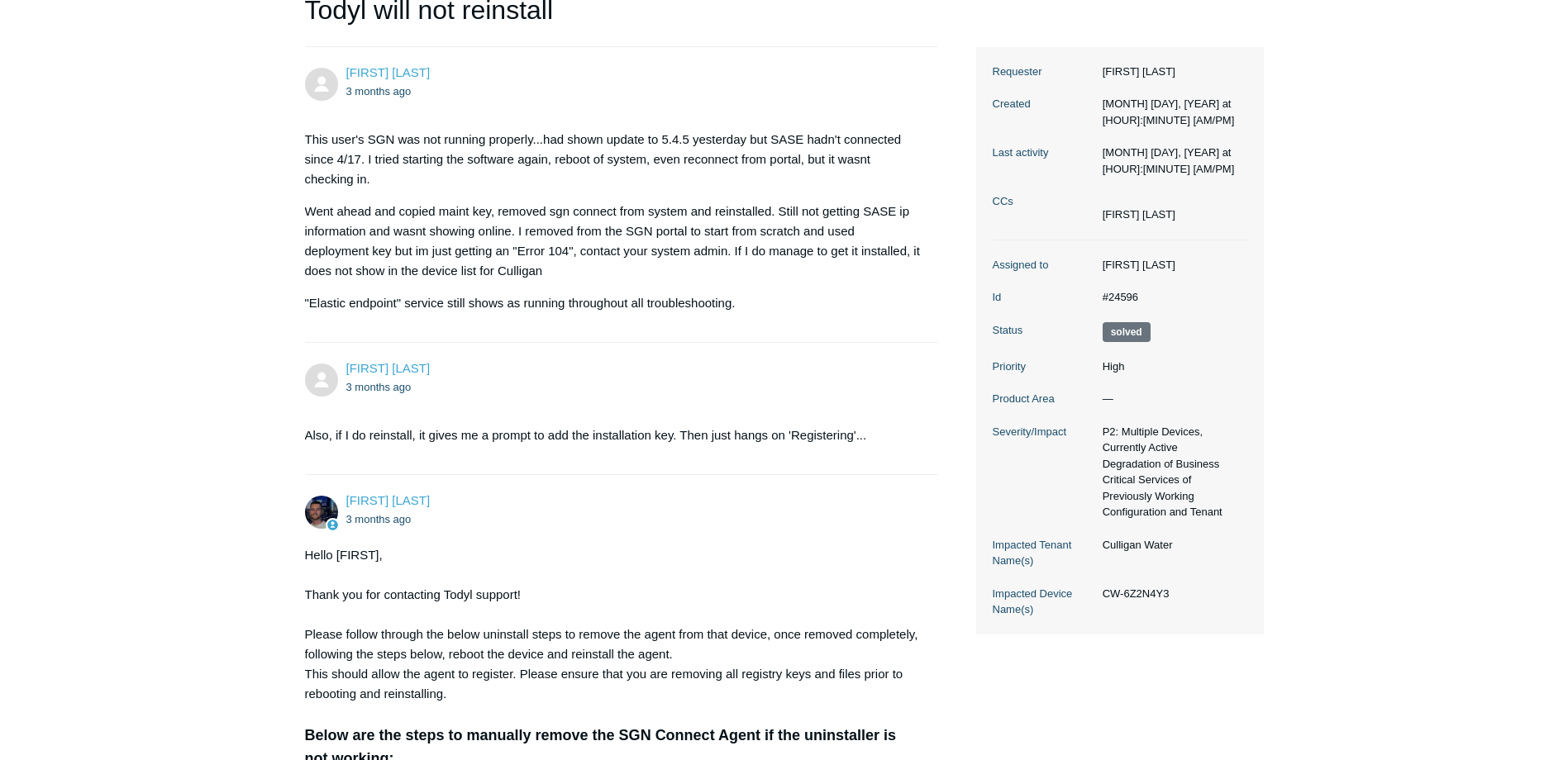 scroll, scrollTop: 264, scrollLeft: 0, axis: vertical 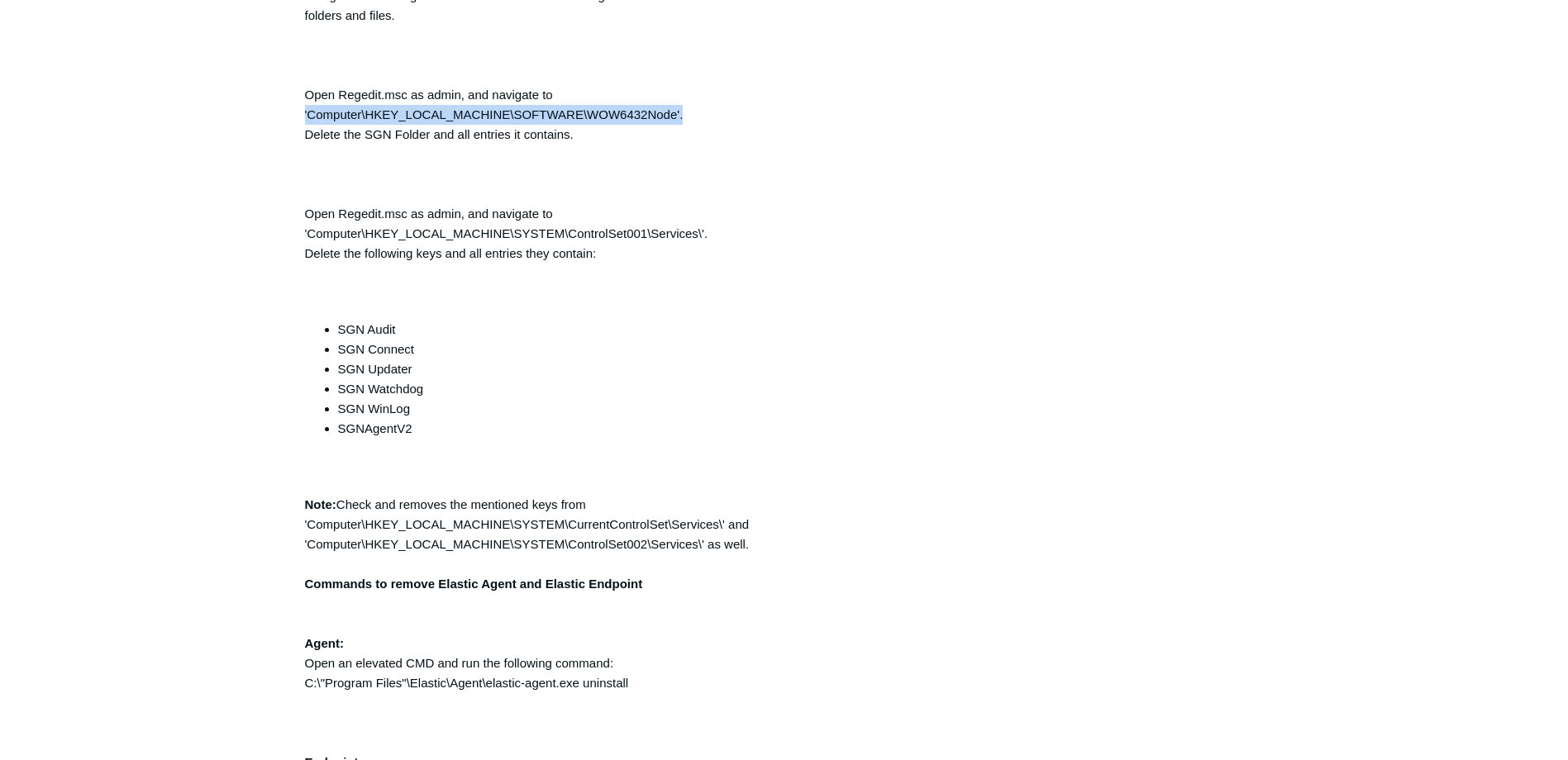 drag, startPoint x: 689, startPoint y: 116, endPoint x: 298, endPoint y: 115, distance: 391.00128 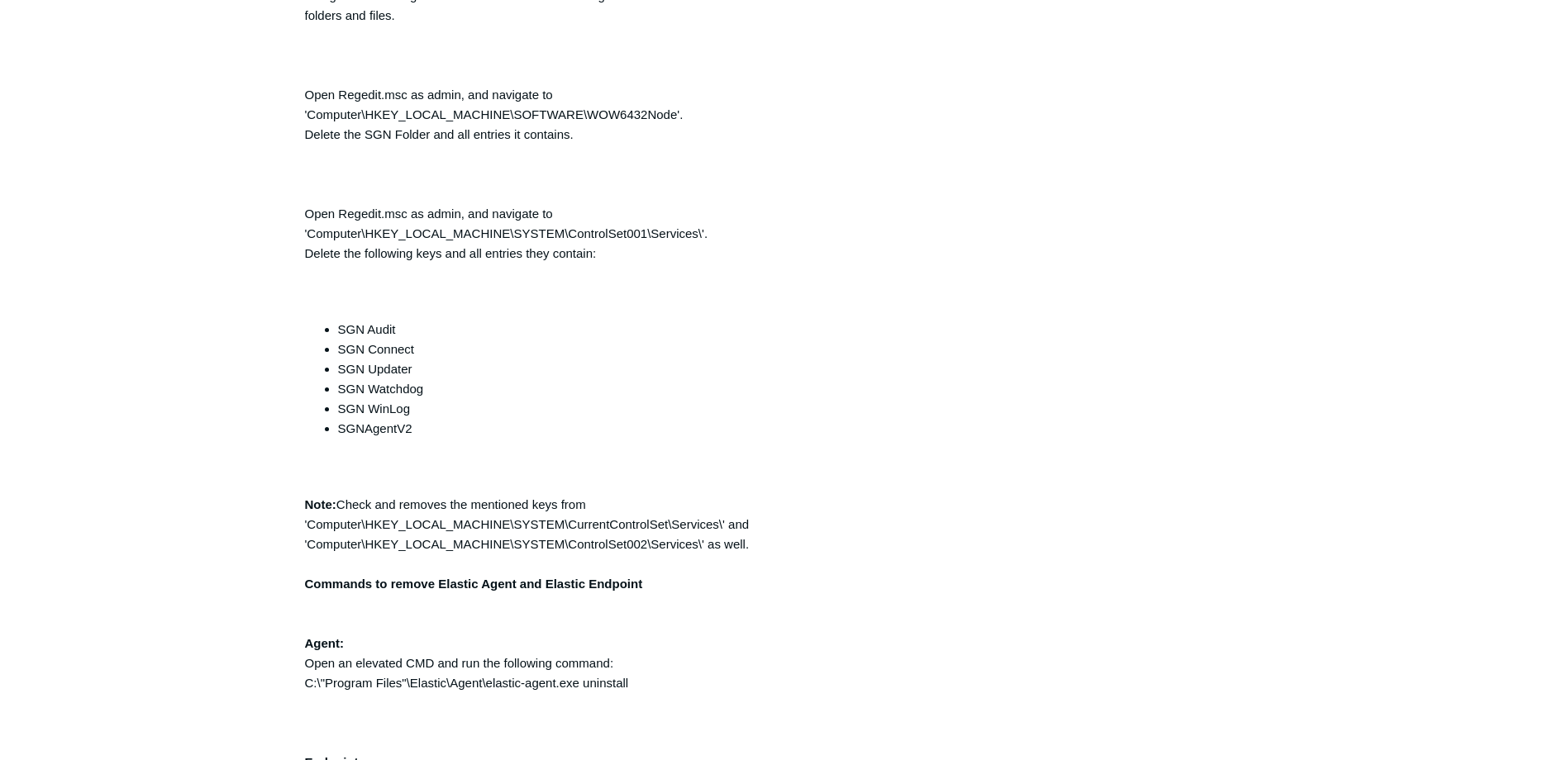 click on "Requests
Contributions
Following
Todyl Support Center
My activities
Todyl will not reinstall
Jacob Buff
3 months ago
"Elastic endpoint" service still shows as running throughout all troubleshooting.
3 months ago" at bounding box center [784, -159] 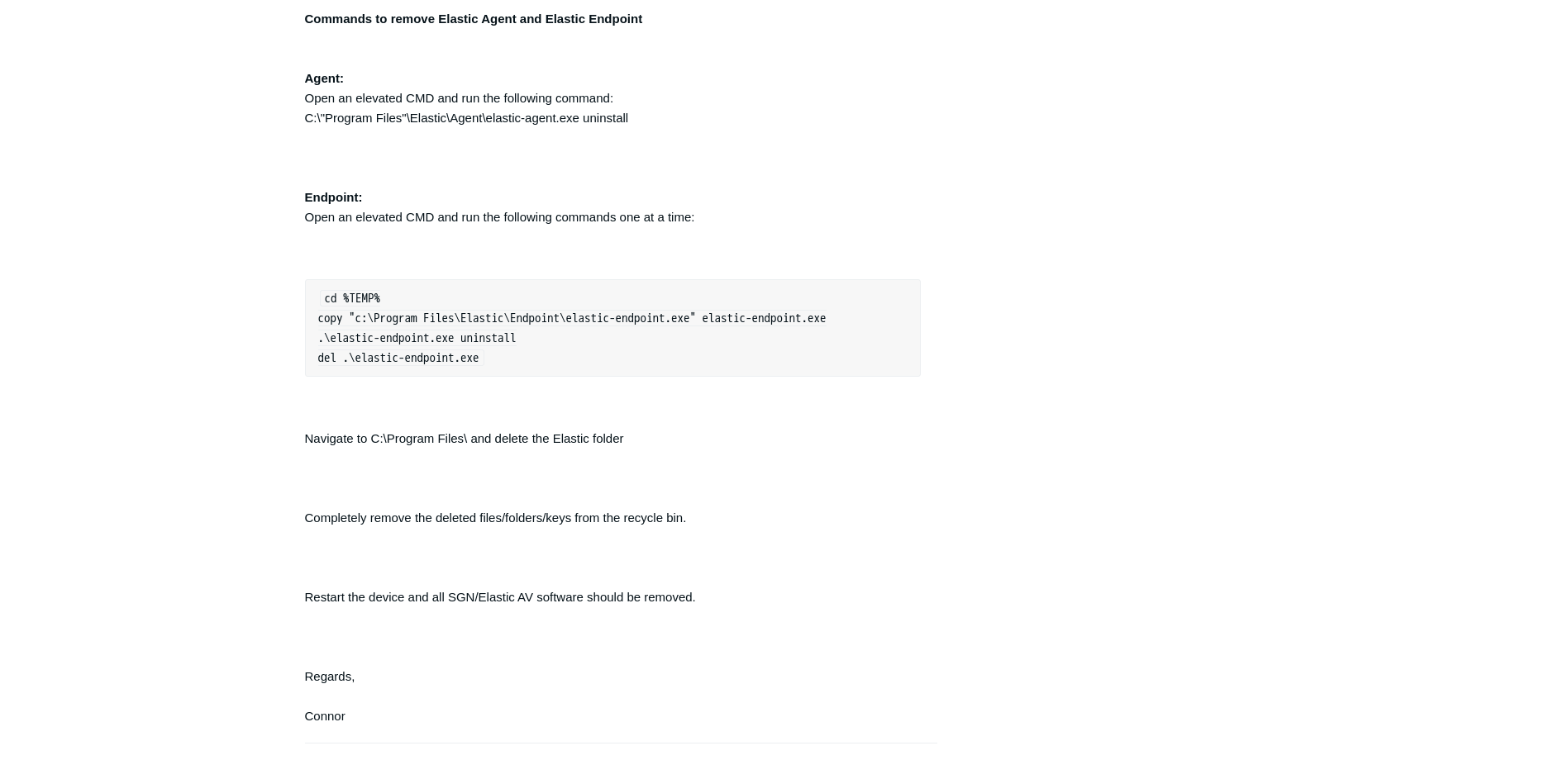 scroll, scrollTop: 2382, scrollLeft: 0, axis: vertical 